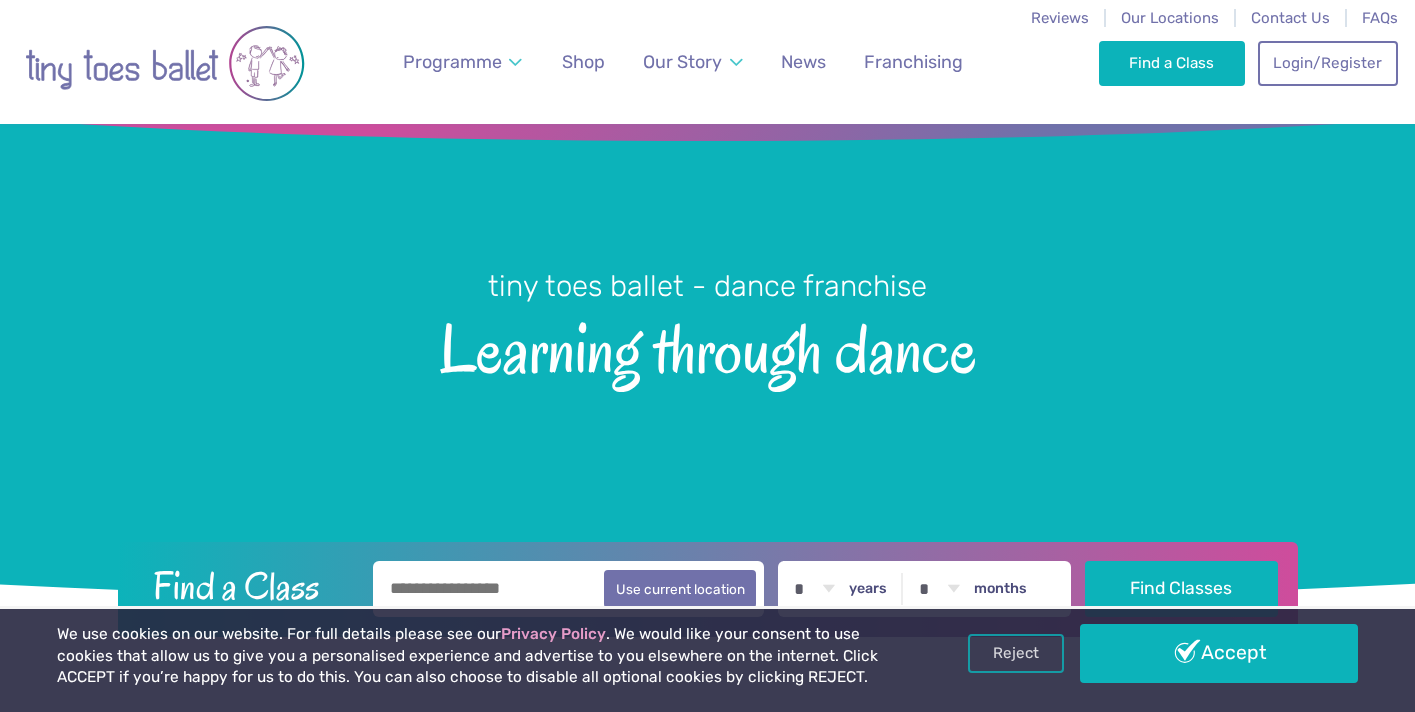 scroll, scrollTop: 0, scrollLeft: 0, axis: both 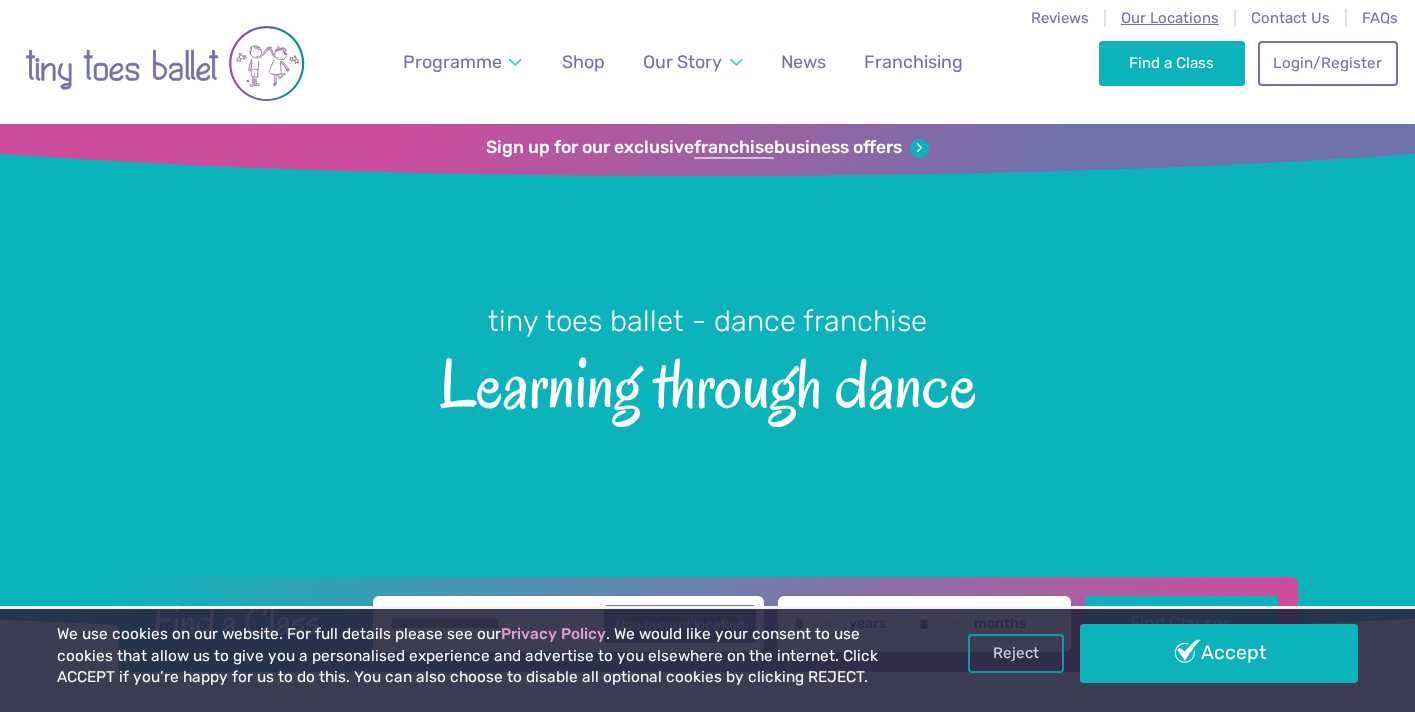 click on "Our Locations" at bounding box center (1170, 18) 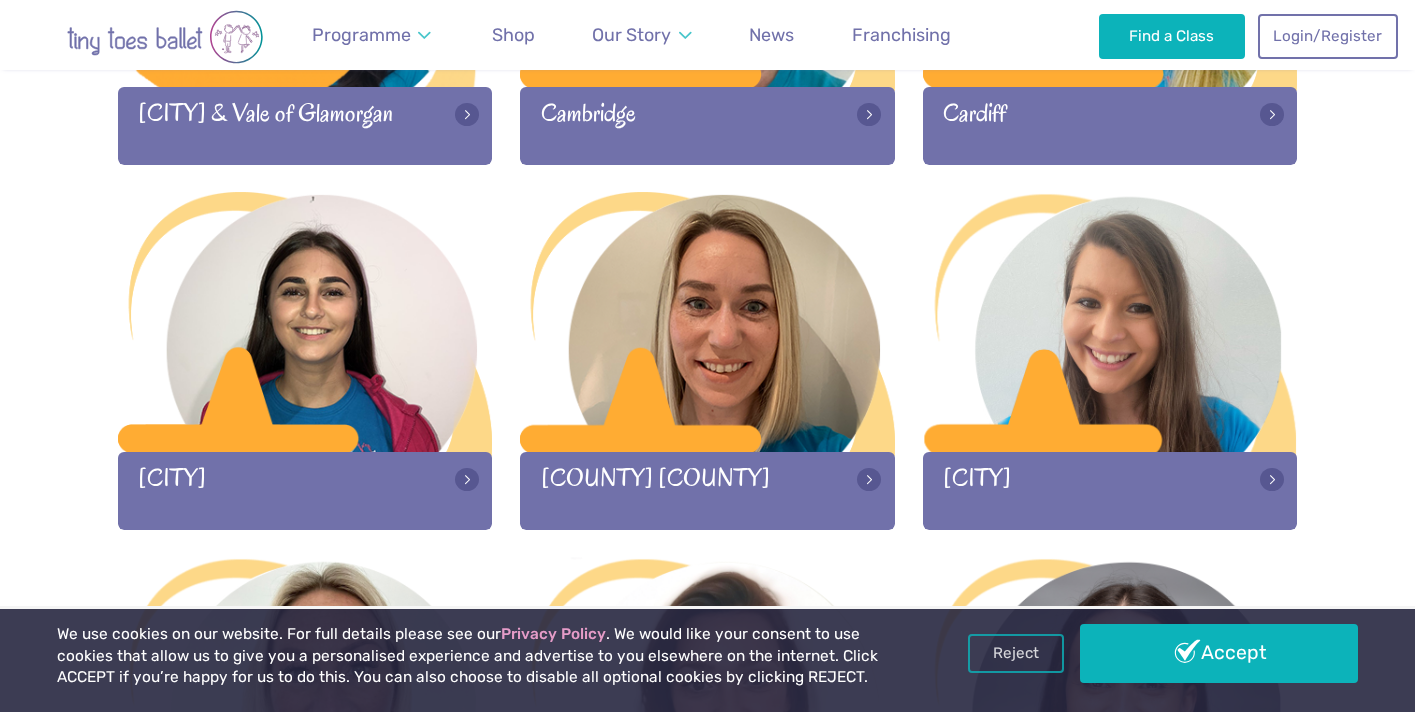 scroll, scrollTop: 1215, scrollLeft: 0, axis: vertical 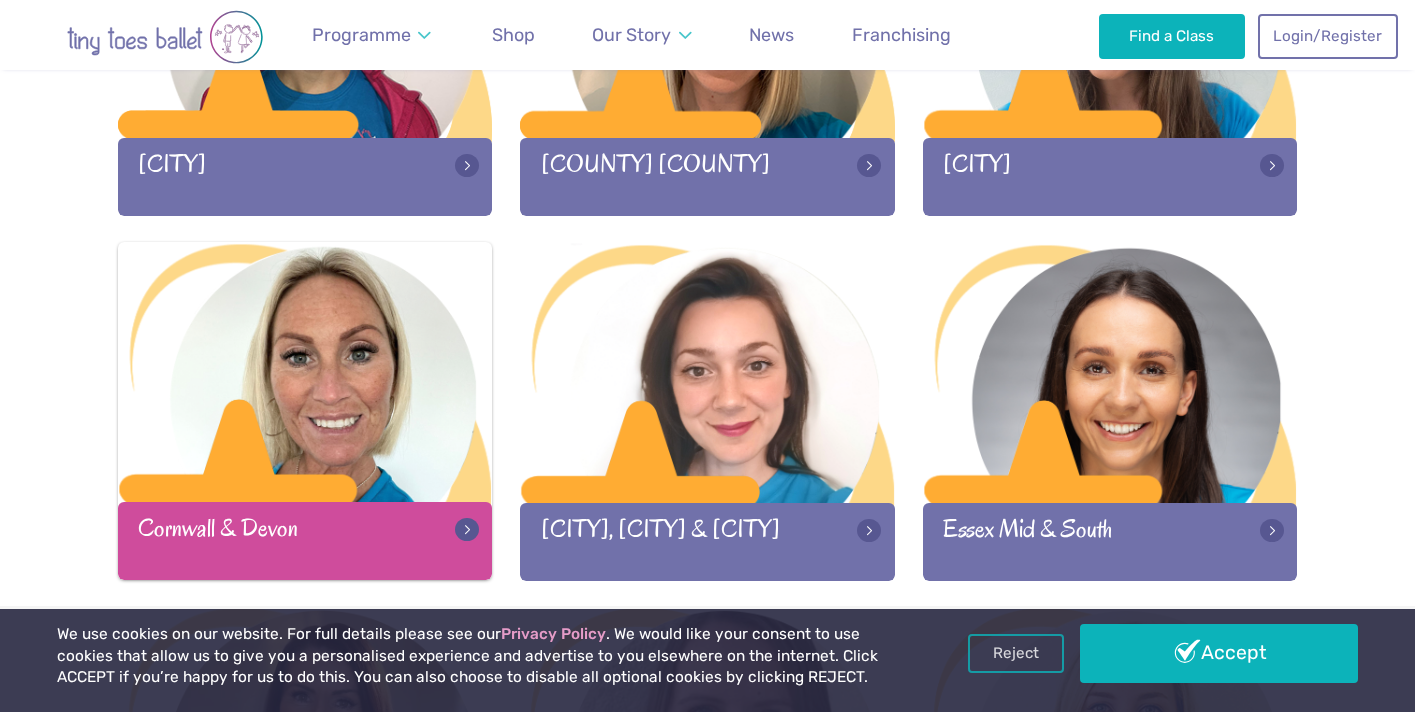 click at bounding box center [305, 374] 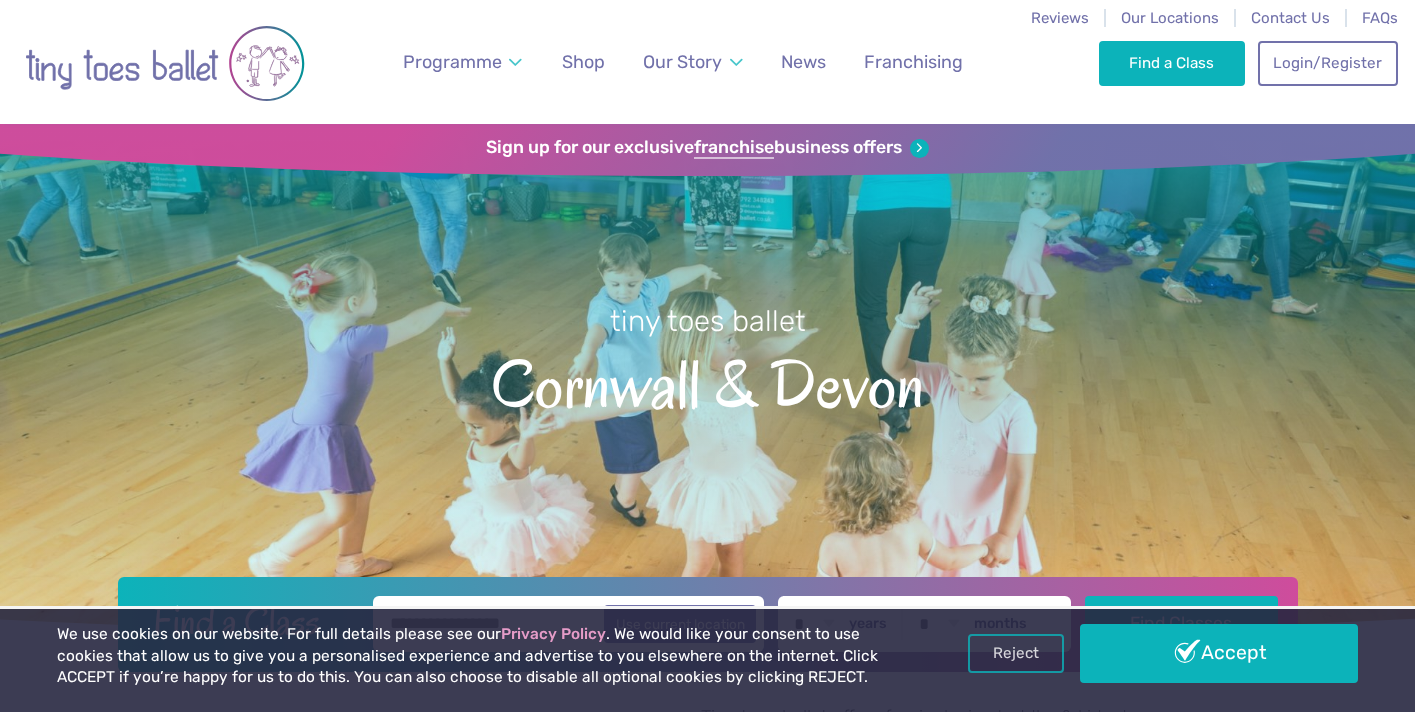 scroll, scrollTop: 0, scrollLeft: 0, axis: both 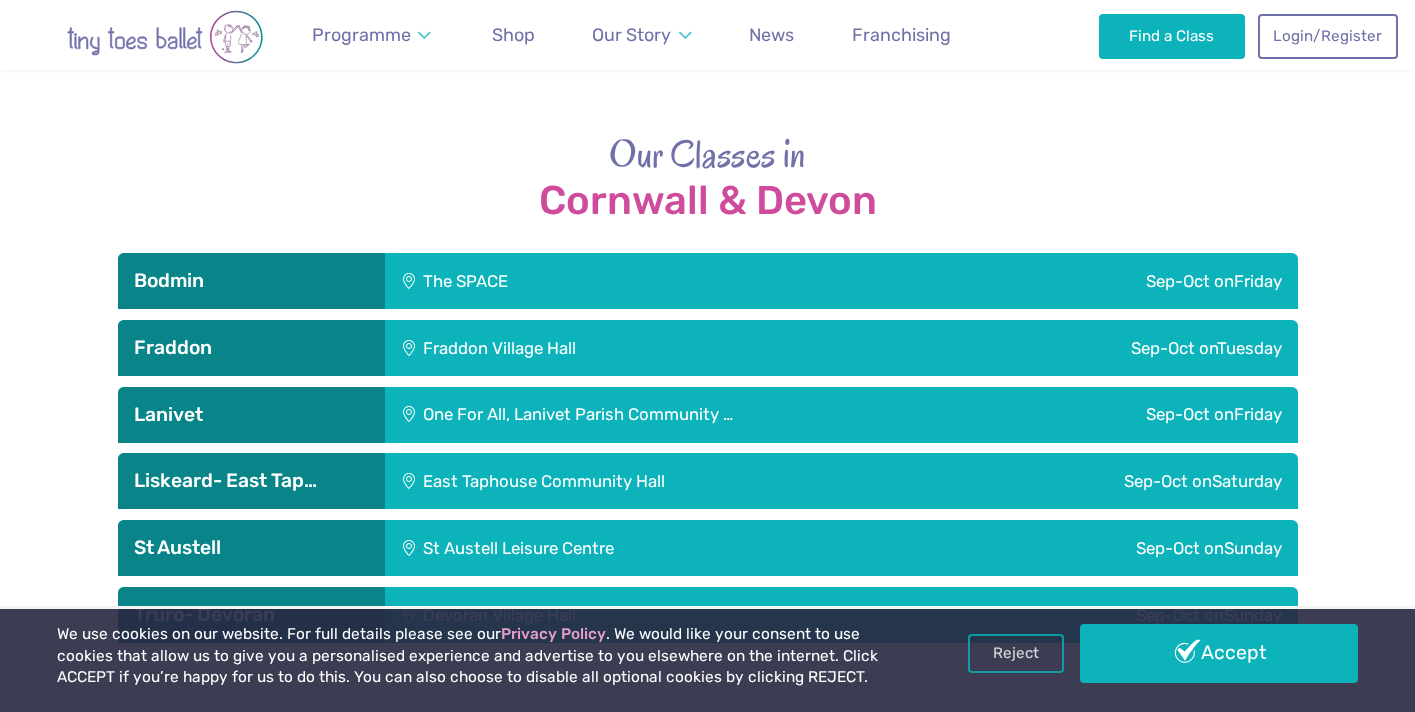 click on "The SPACE" at bounding box center [592, 281] 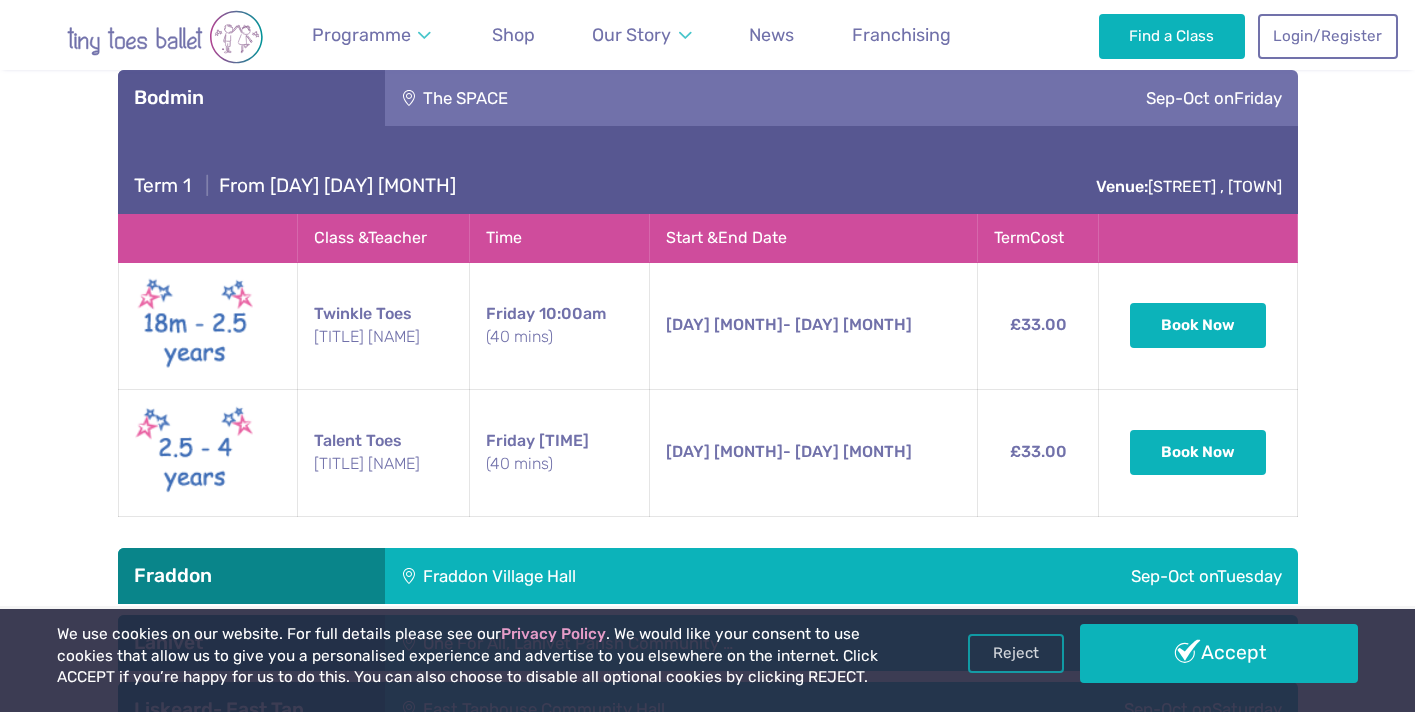 scroll, scrollTop: 2124, scrollLeft: 0, axis: vertical 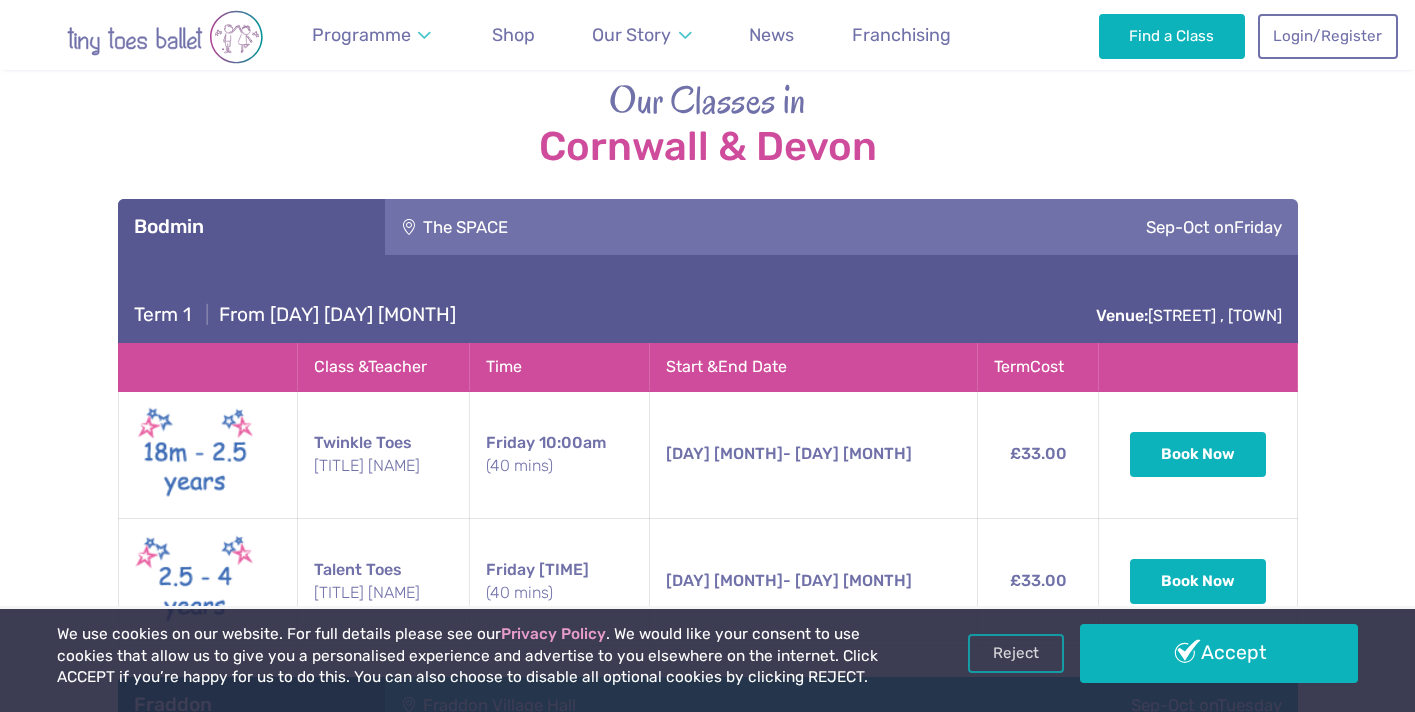 click on "The SPACE" at bounding box center (592, 227) 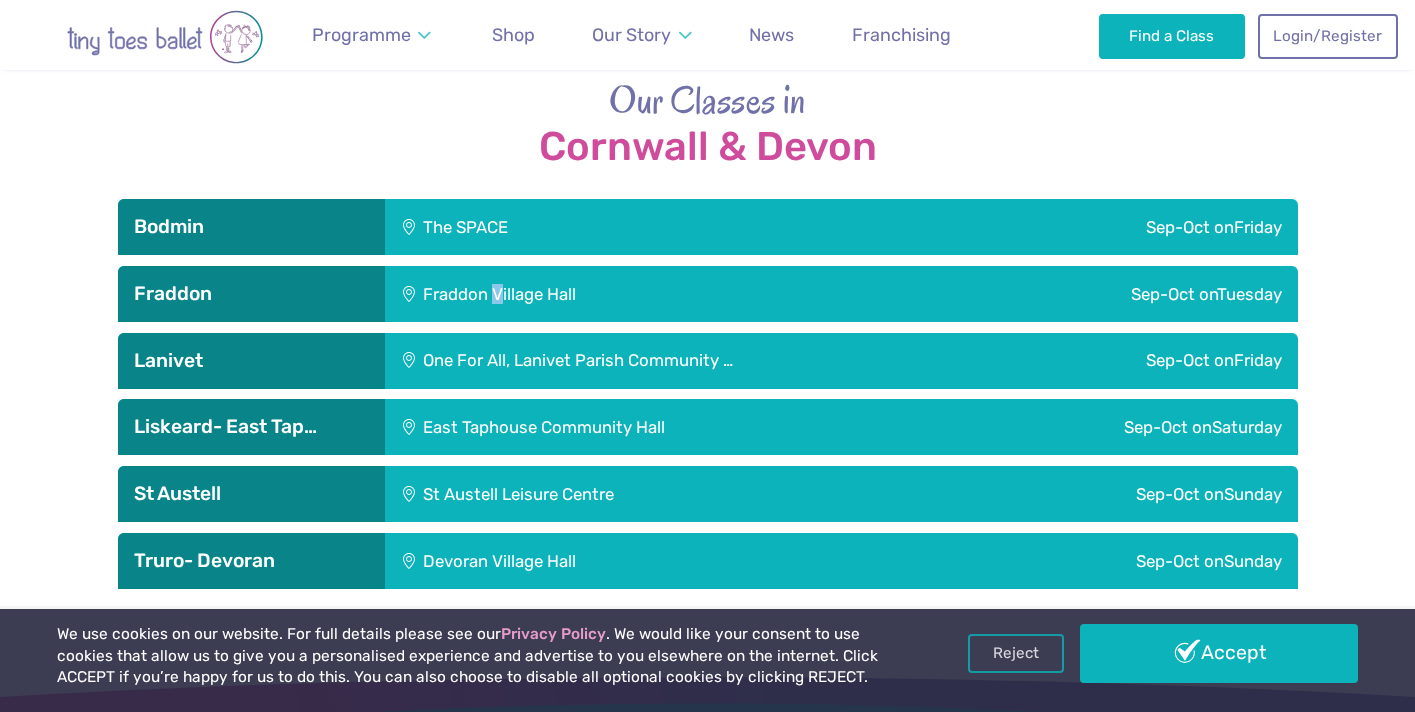 click on "Fraddon Village Hall" at bounding box center [627, 294] 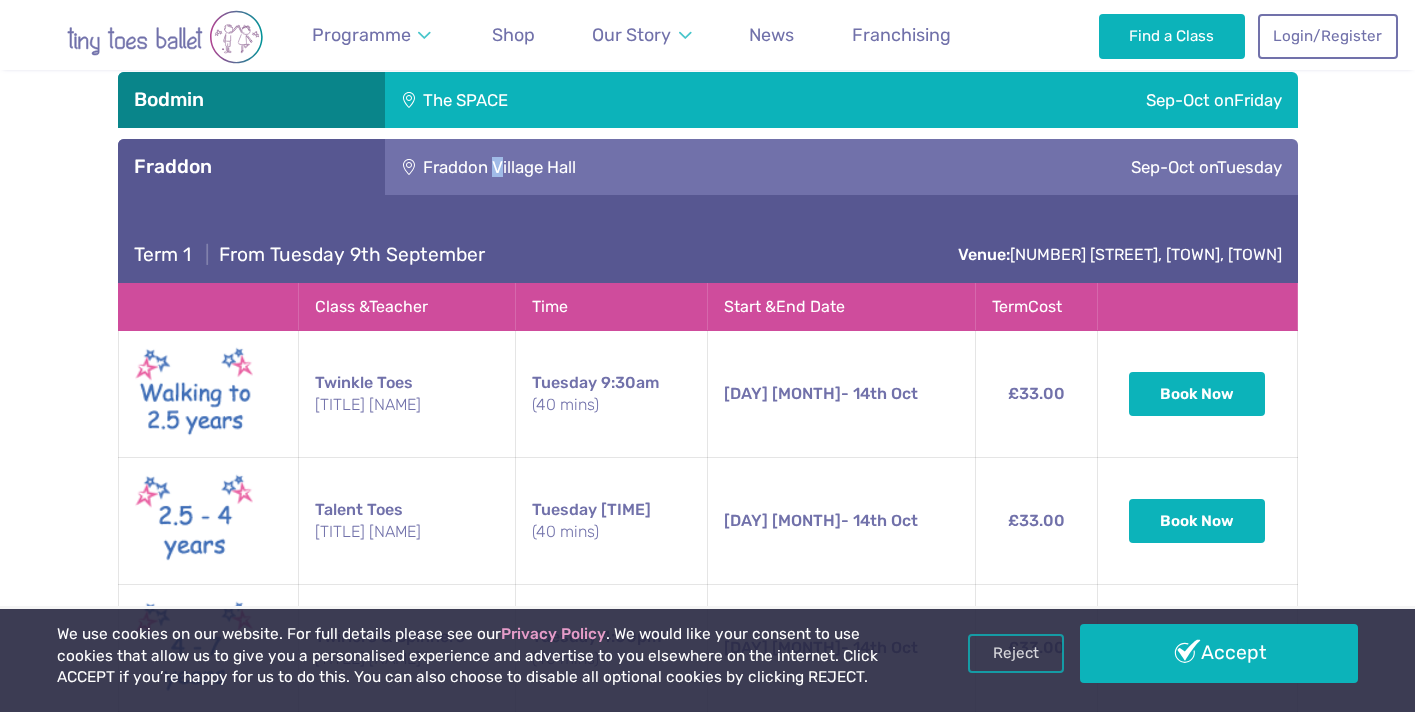 scroll, scrollTop: 2126, scrollLeft: 0, axis: vertical 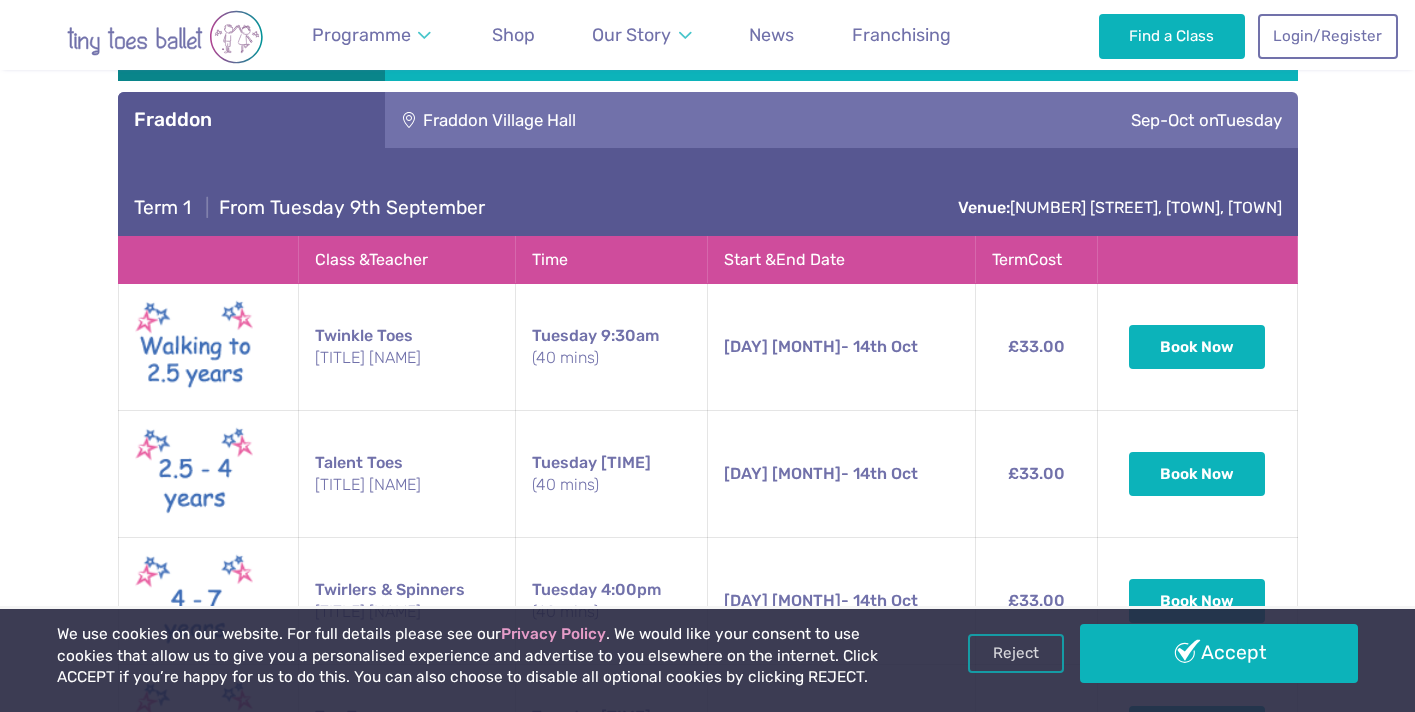 click on "Fraddon Village Hall" at bounding box center (627, 120) 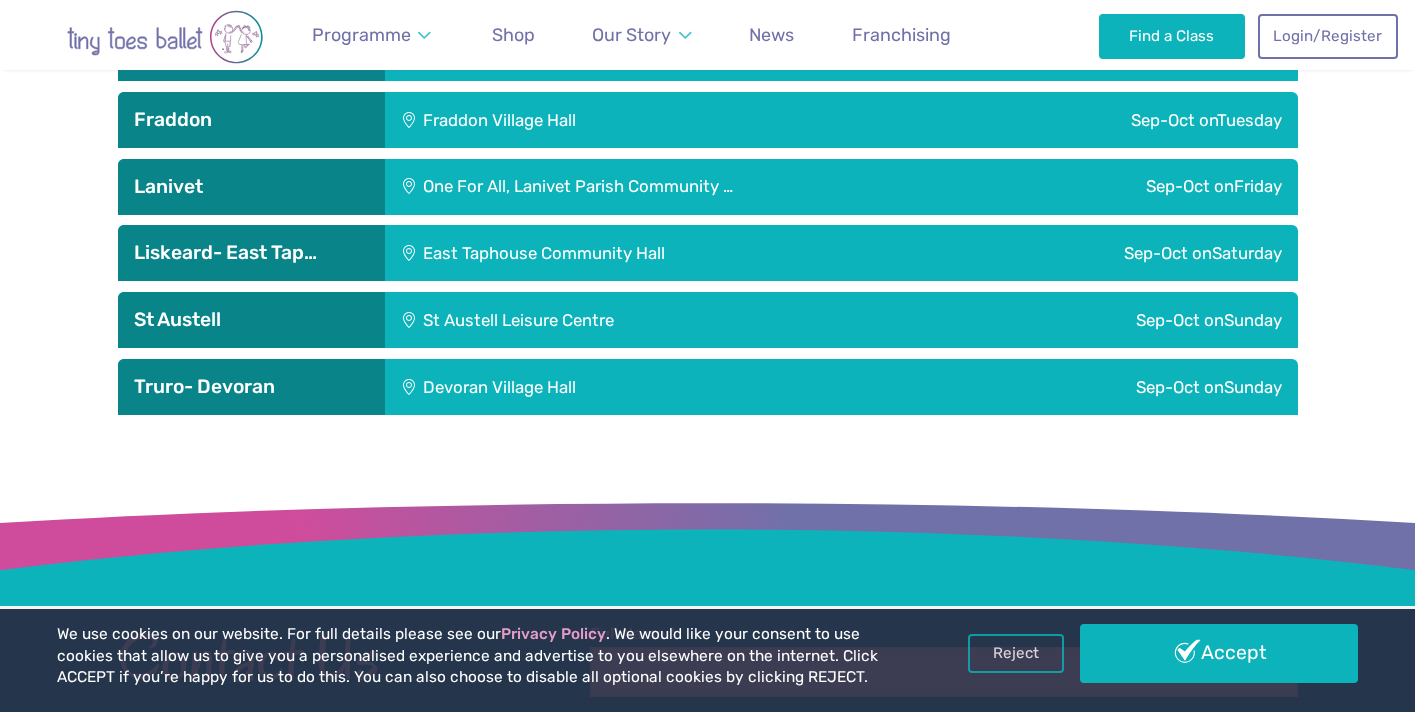 click on "One For All, Lanivet Parish Community …" at bounding box center [697, 187] 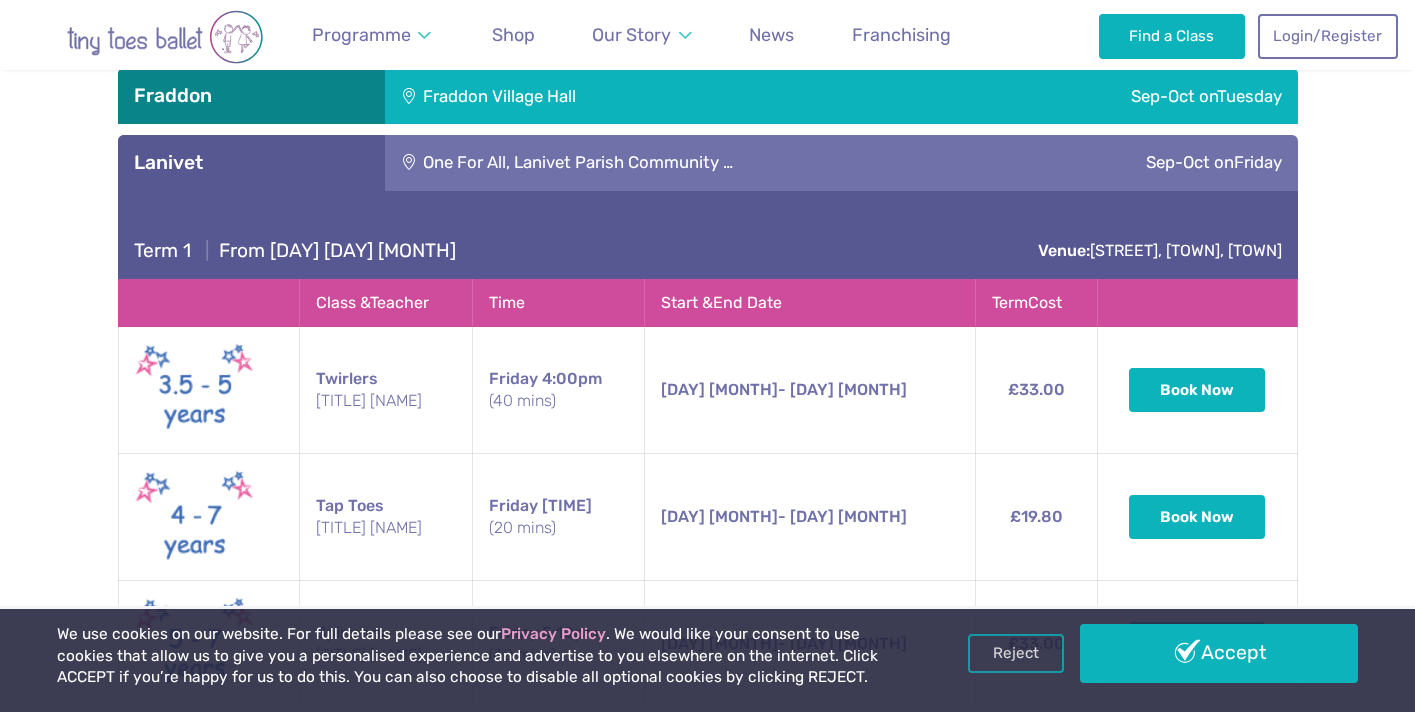 scroll, scrollTop: 2174, scrollLeft: 0, axis: vertical 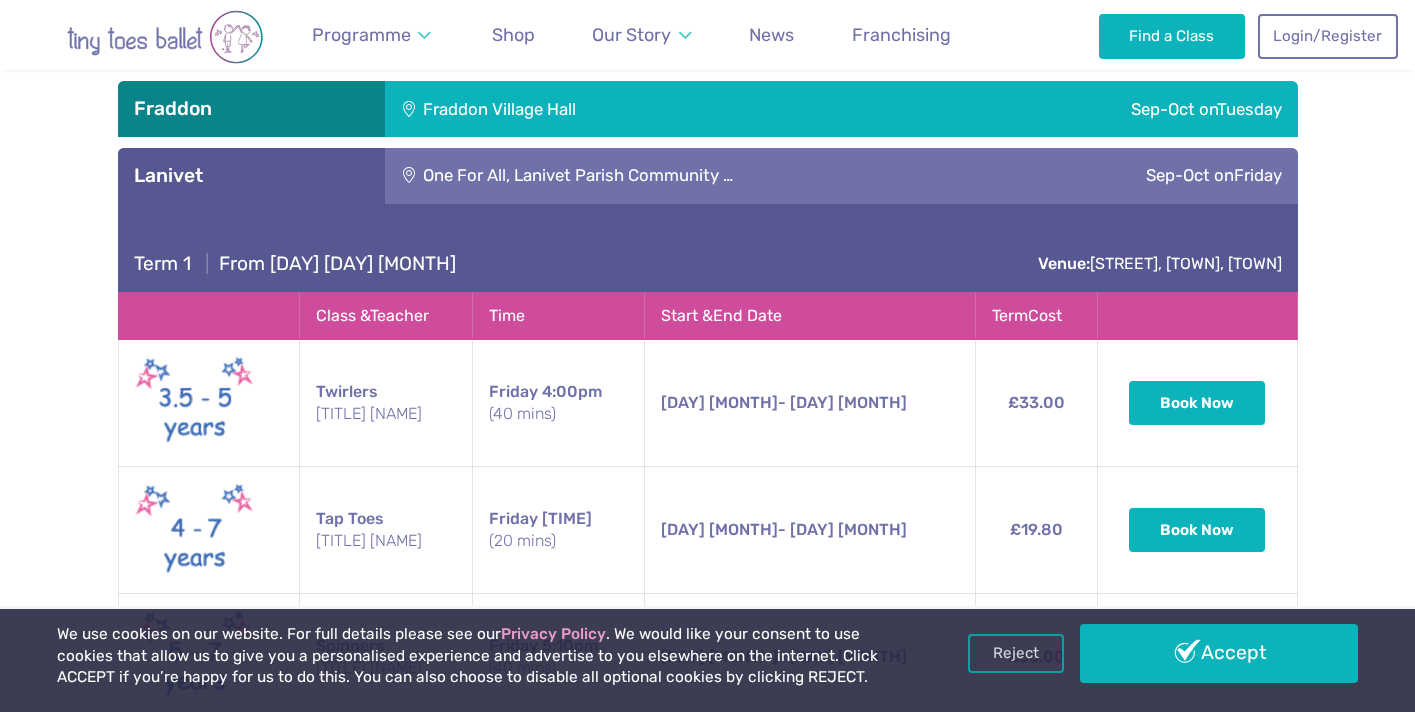 click on "One For All, Lanivet Parish Community …" at bounding box center [697, 176] 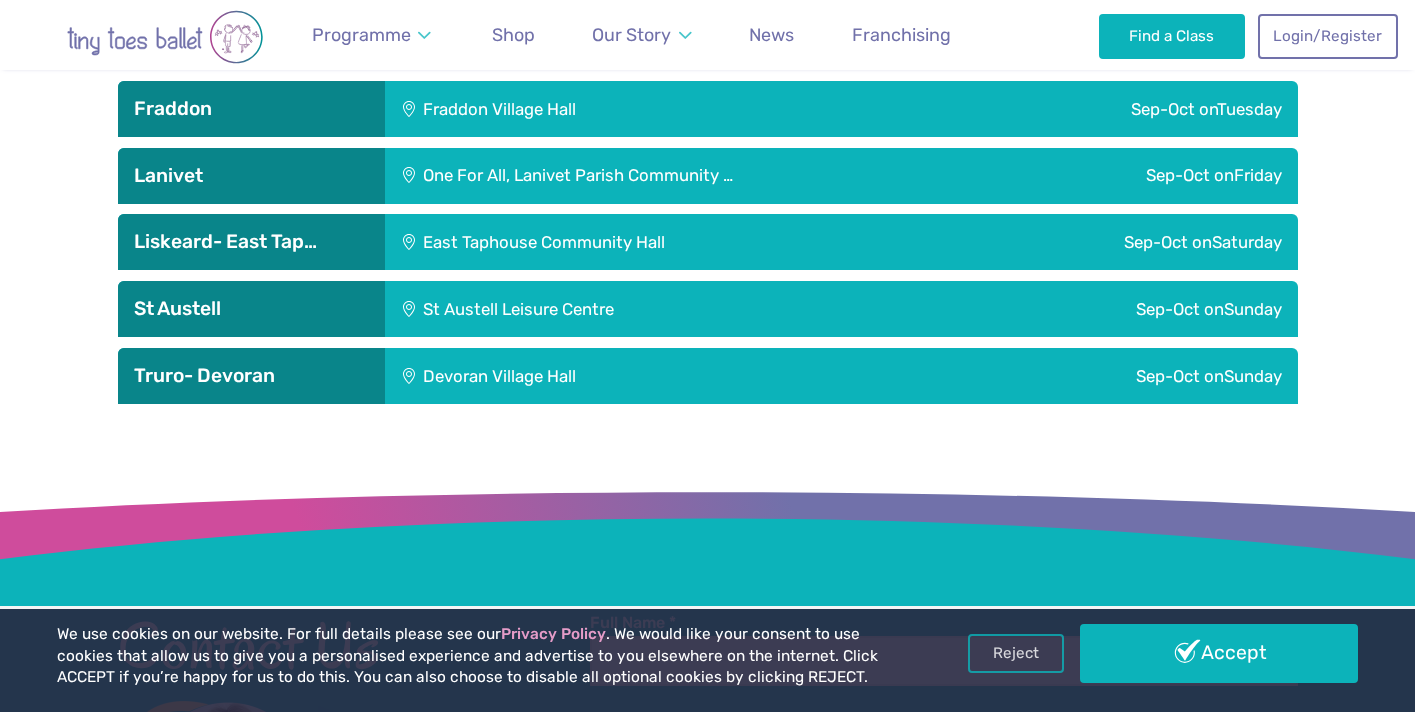 click on "East Taphouse Community Hall" at bounding box center (663, 242) 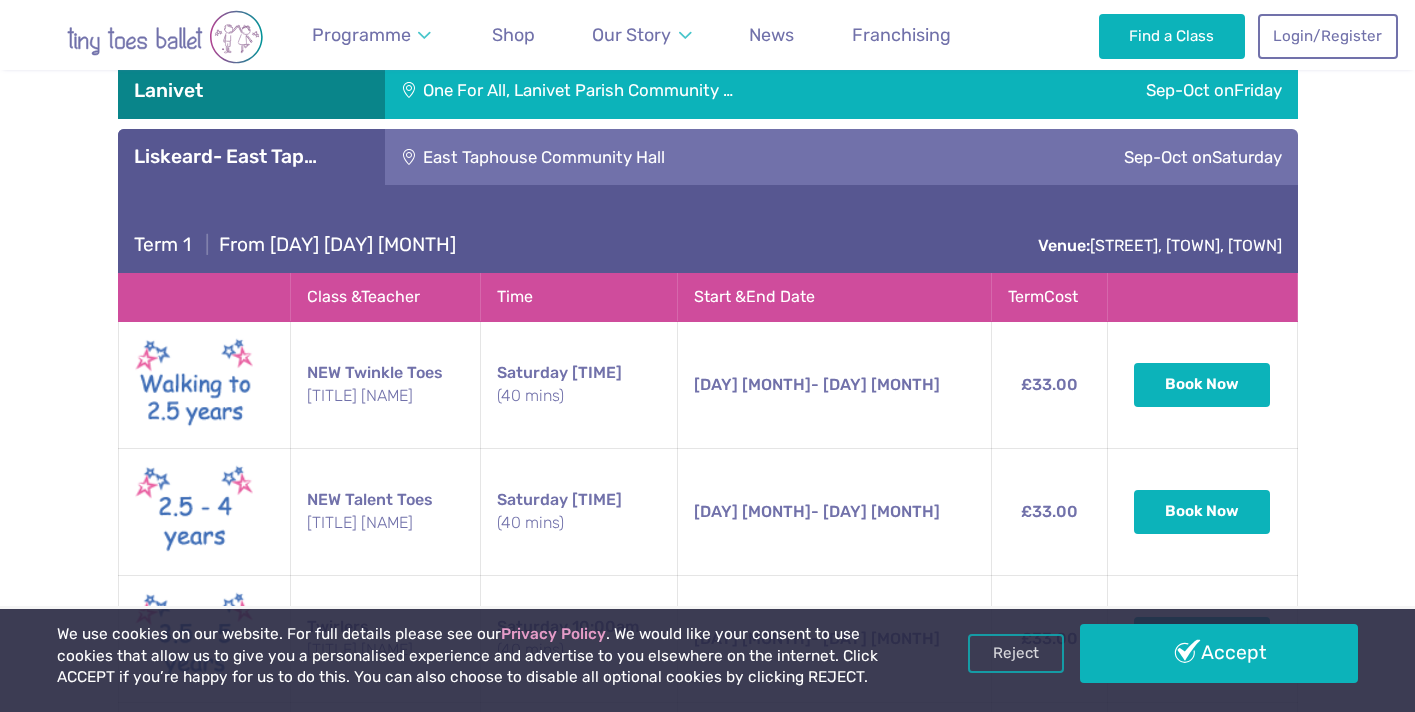 scroll, scrollTop: 2238, scrollLeft: 0, axis: vertical 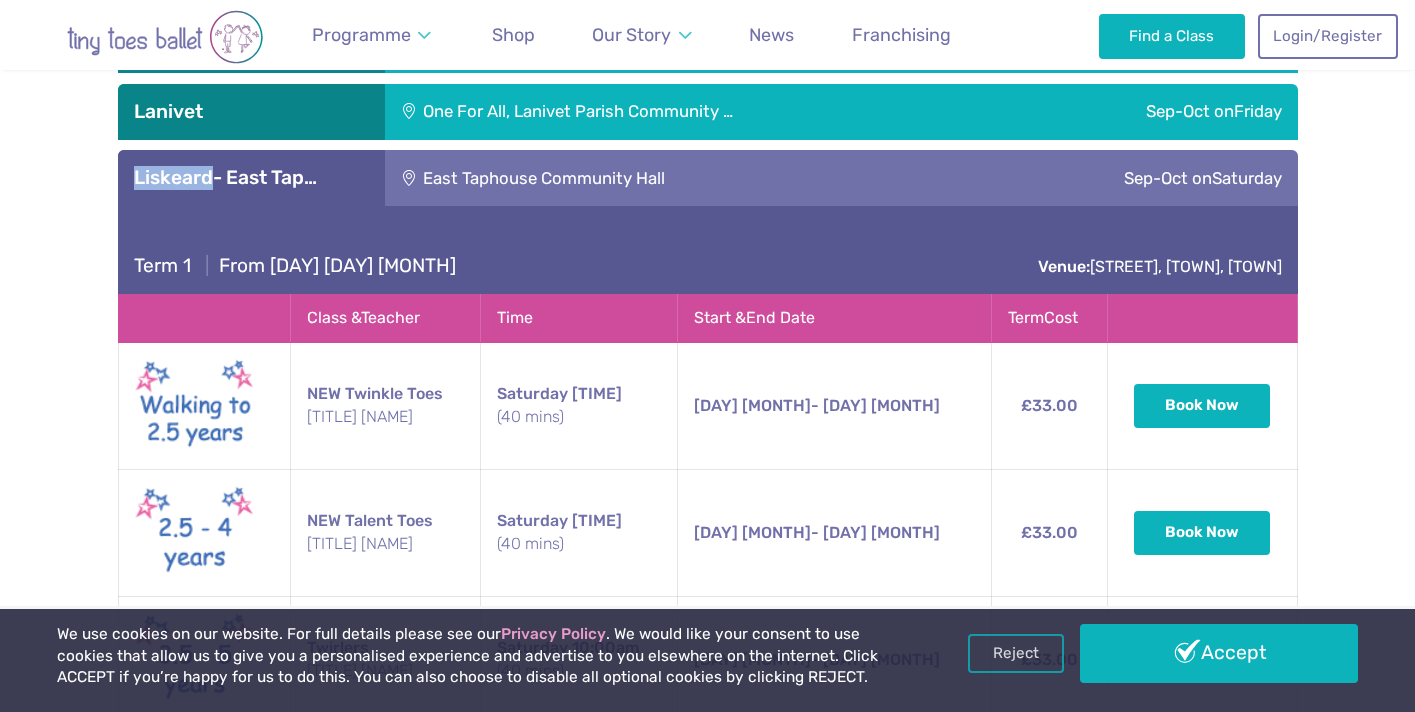 drag, startPoint x: 216, startPoint y: 183, endPoint x: 131, endPoint y: 185, distance: 85.02353 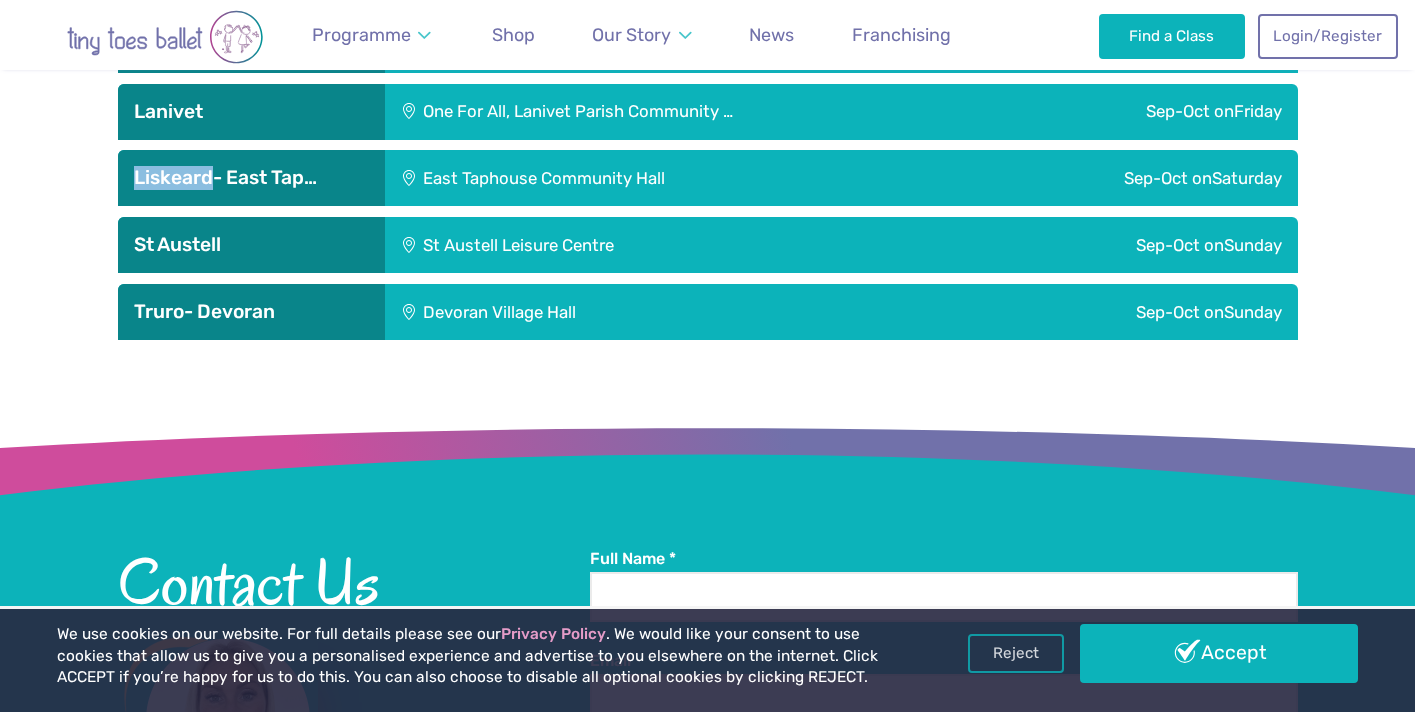 copy on "[TOWN]" 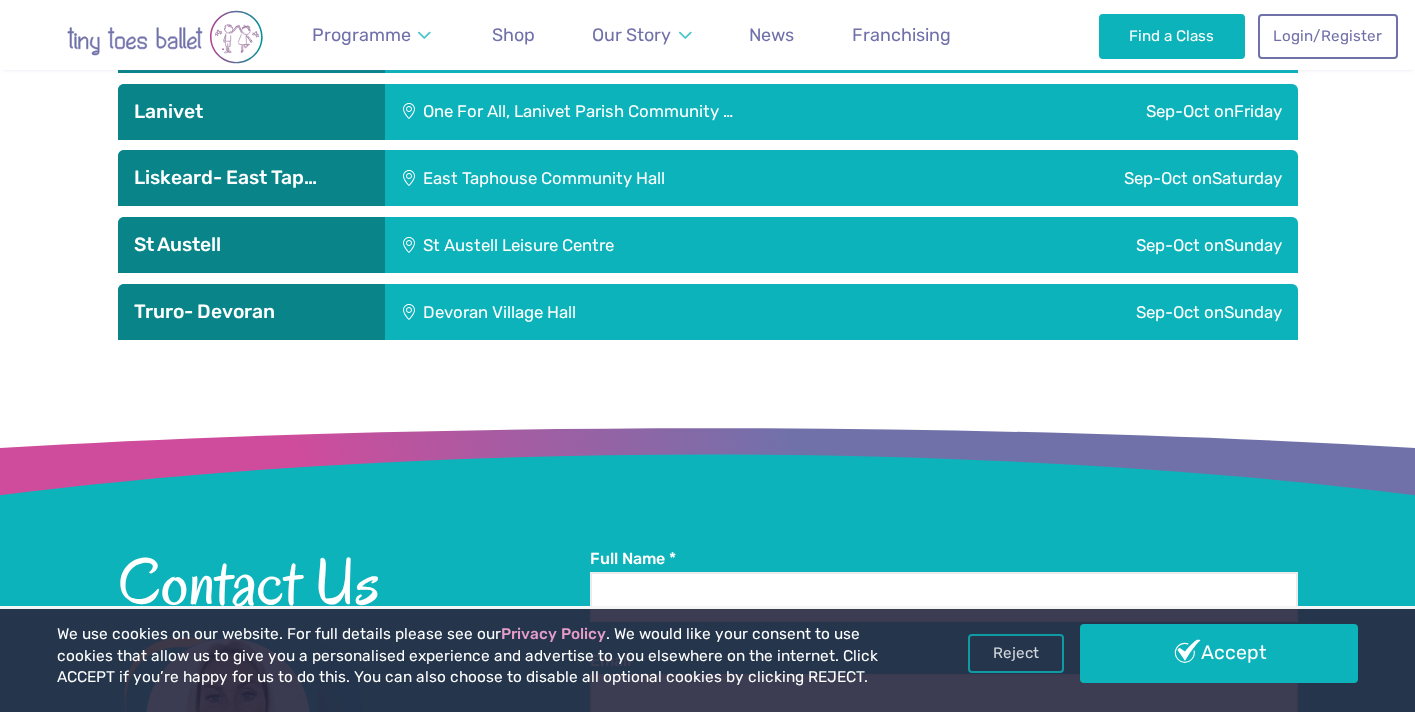 click on "East Taphouse Community Hall" at bounding box center [663, 178] 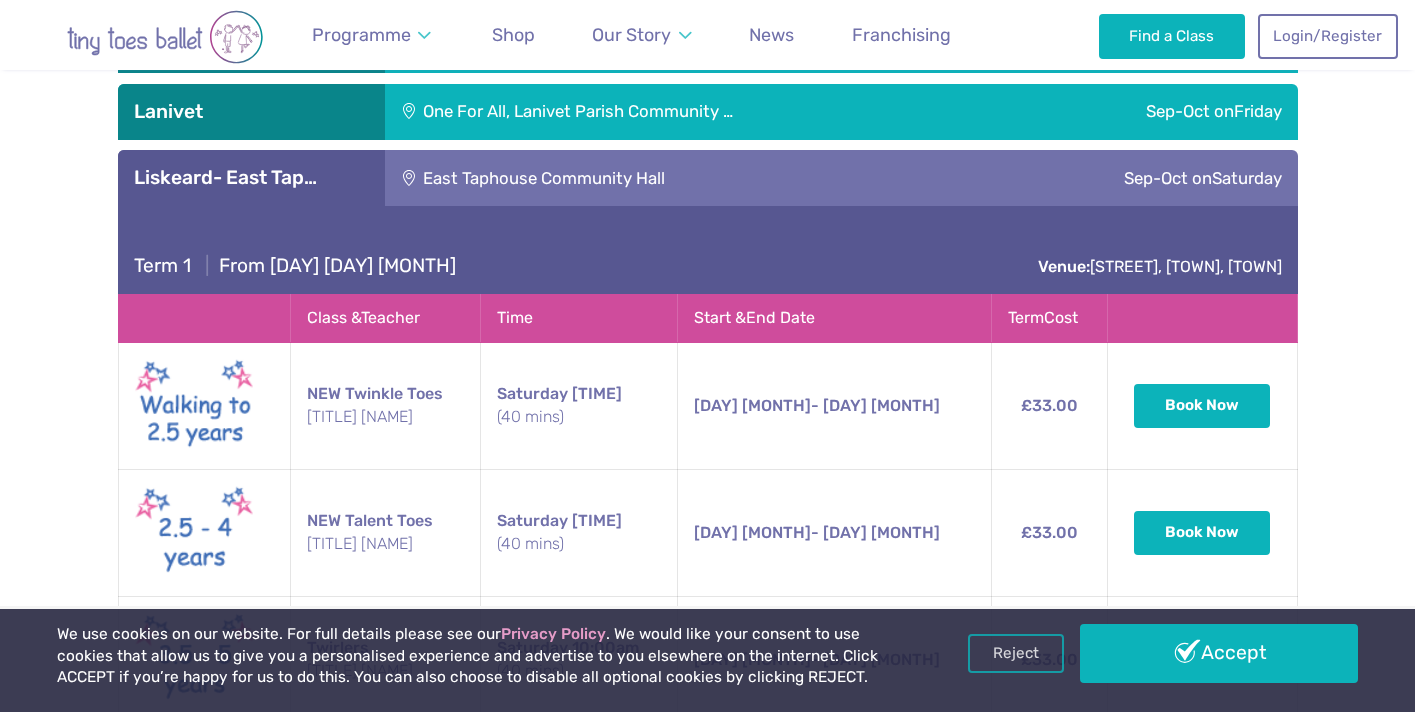 click on "East Taphouse Community Hall" at bounding box center [663, 178] 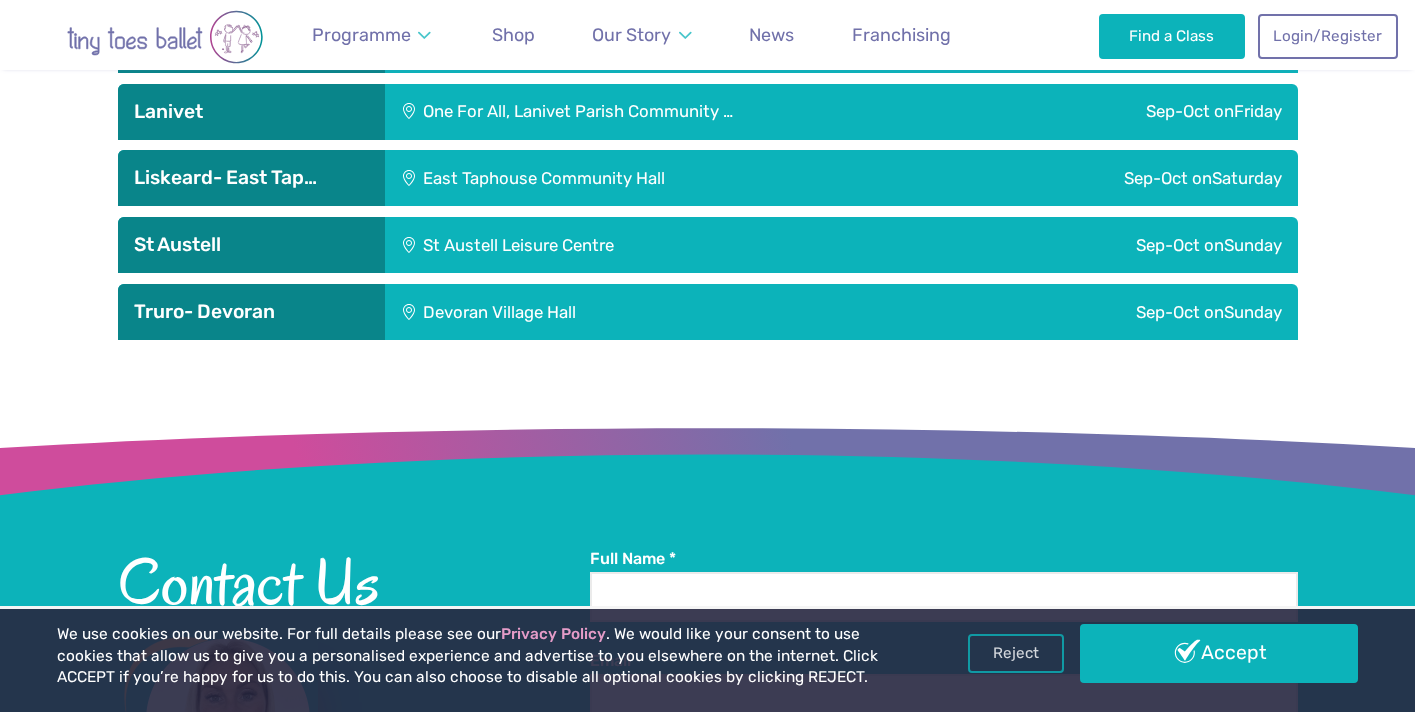 click on "St Austell Leisure Centre" at bounding box center [649, 245] 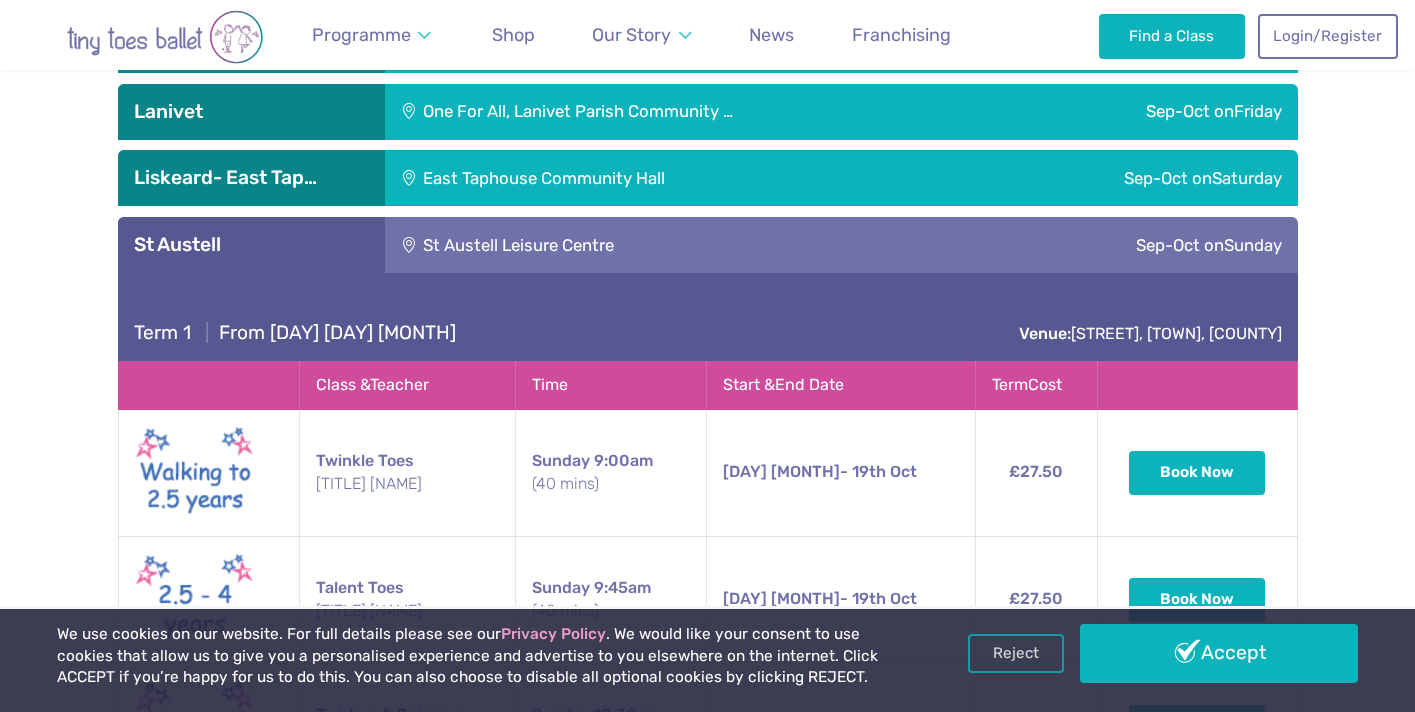 drag, startPoint x: 245, startPoint y: 242, endPoint x: 123, endPoint y: 242, distance: 122 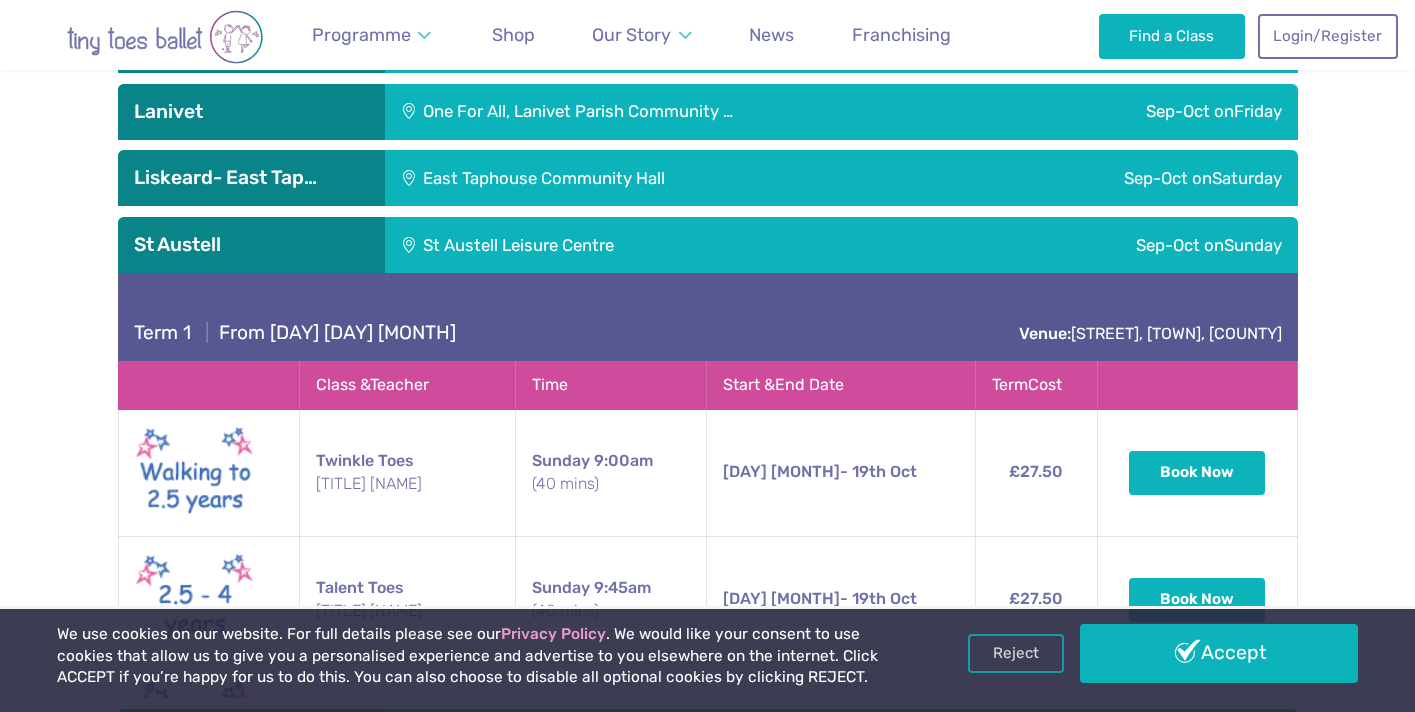 copy on "St Austell" 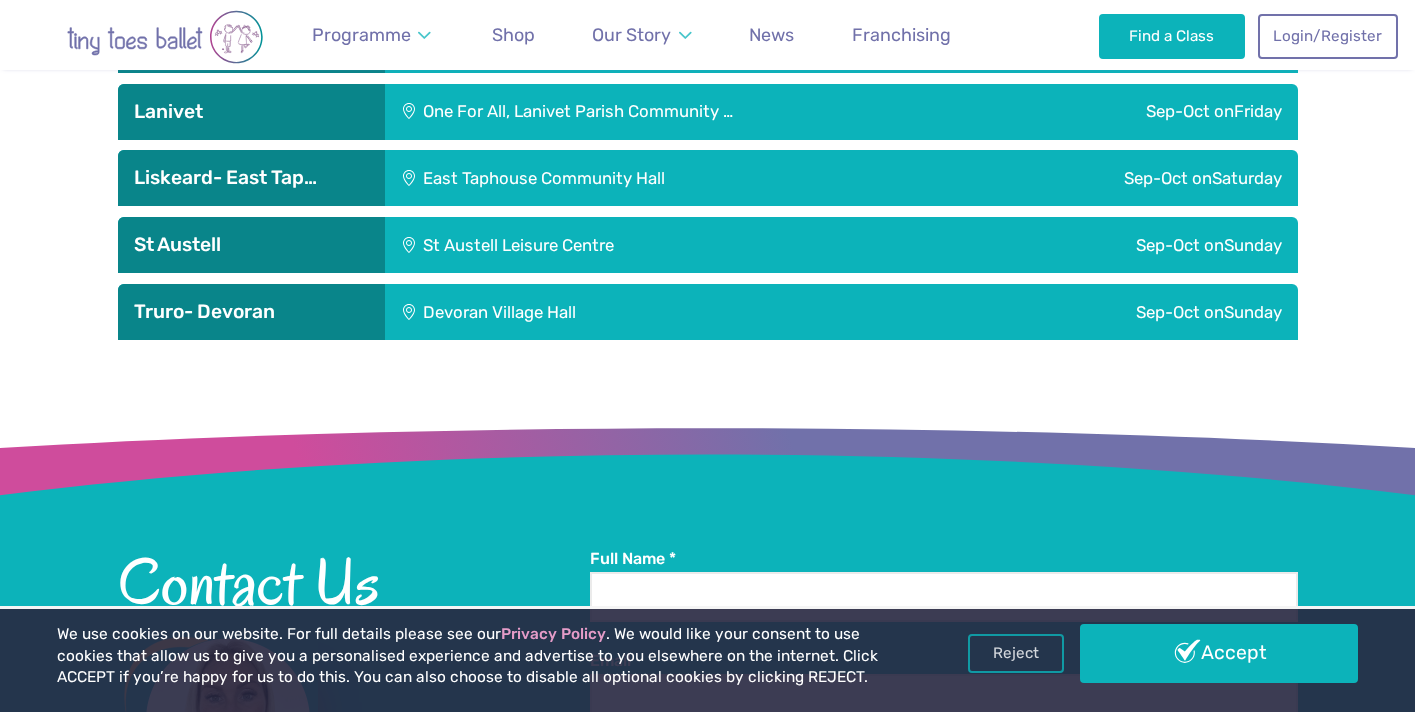 click on "Devoran Village Hall" at bounding box center (631, 312) 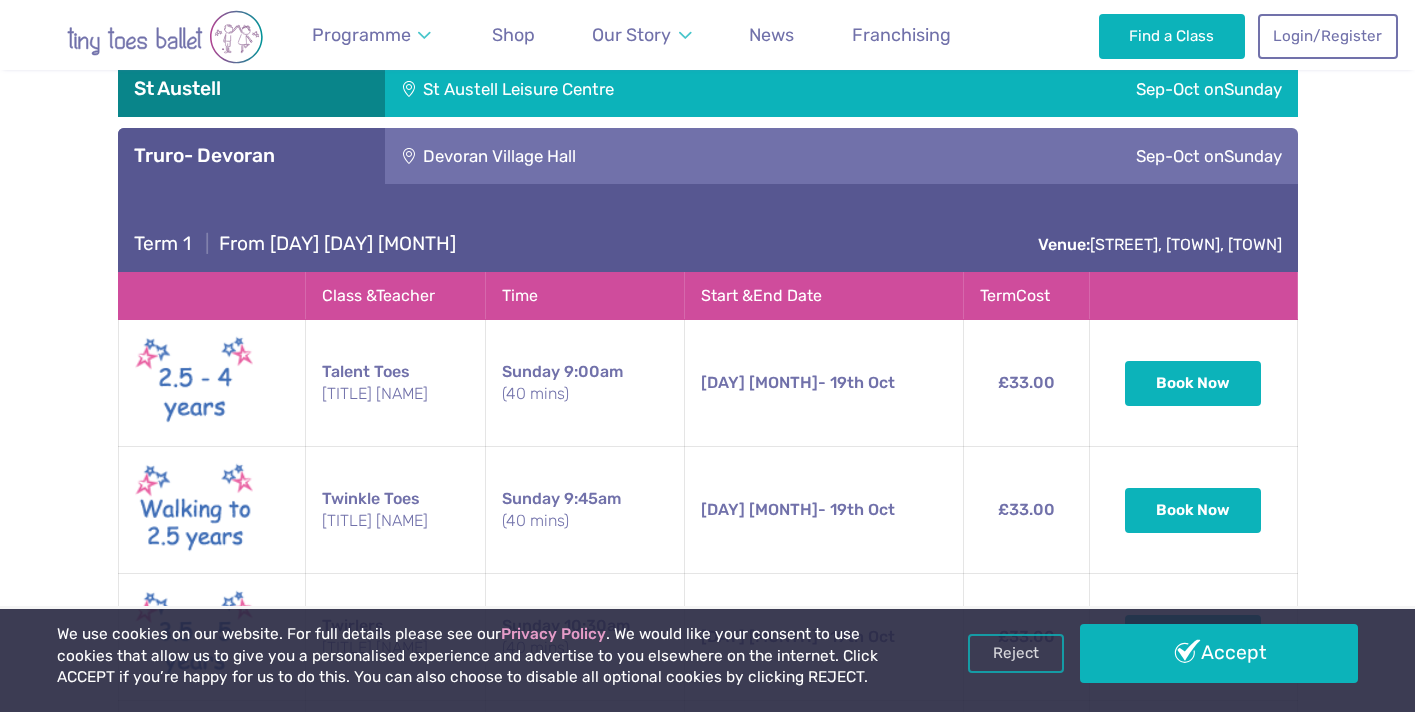 scroll, scrollTop: 2393, scrollLeft: 0, axis: vertical 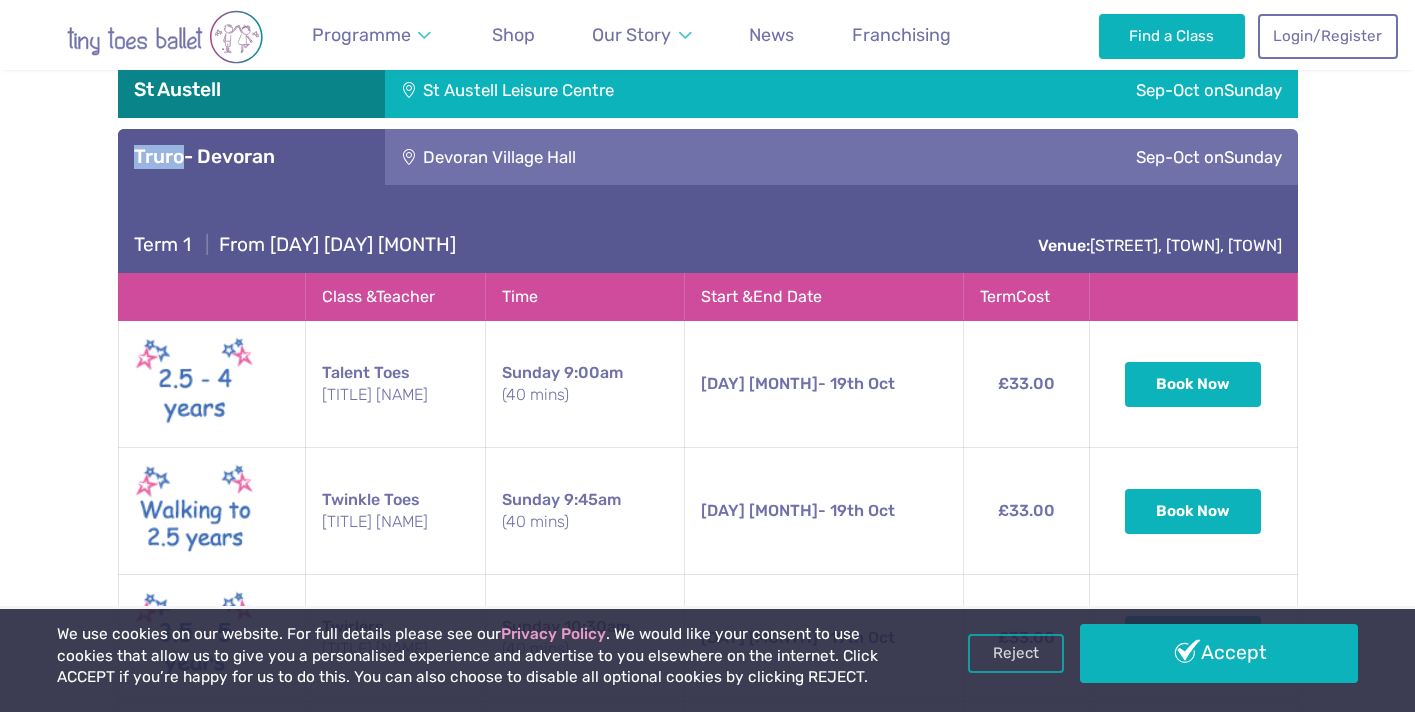 drag, startPoint x: 182, startPoint y: 161, endPoint x: 128, endPoint y: 159, distance: 54.037025 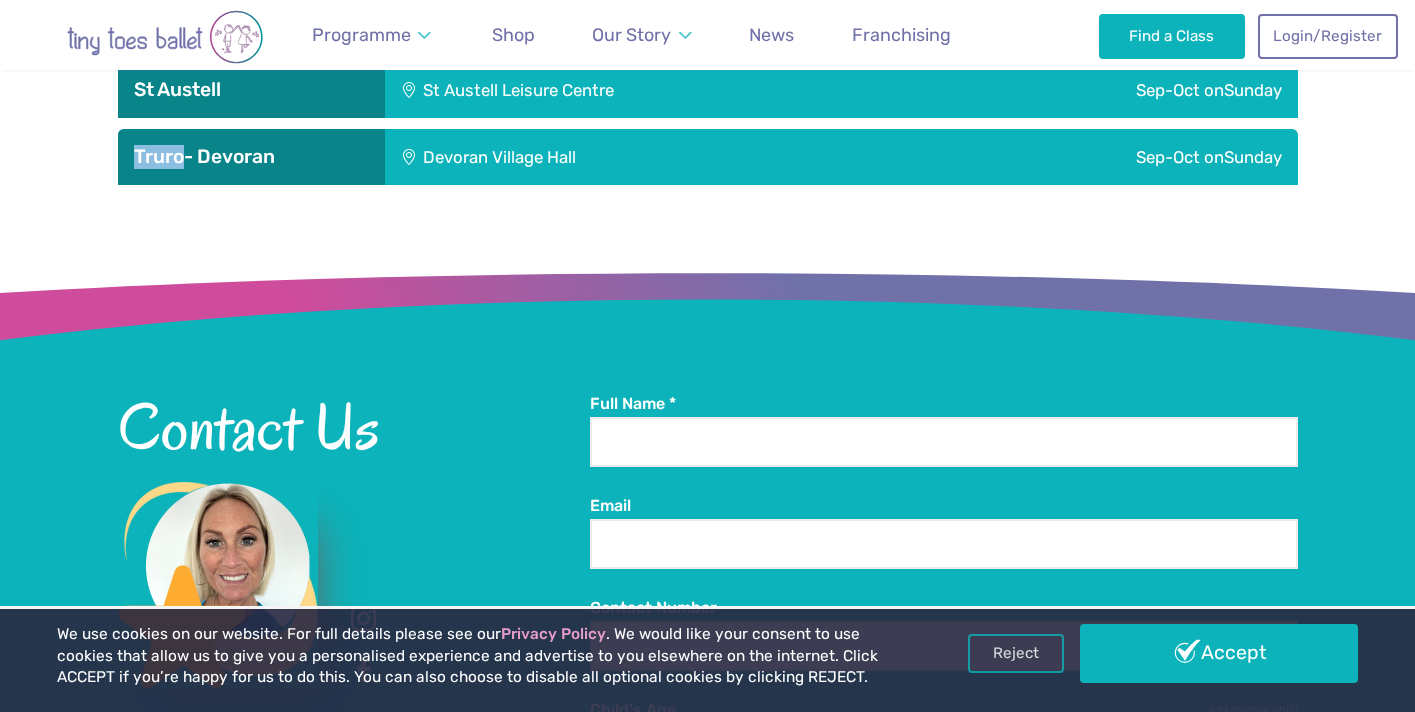 copy on "[TOWN]" 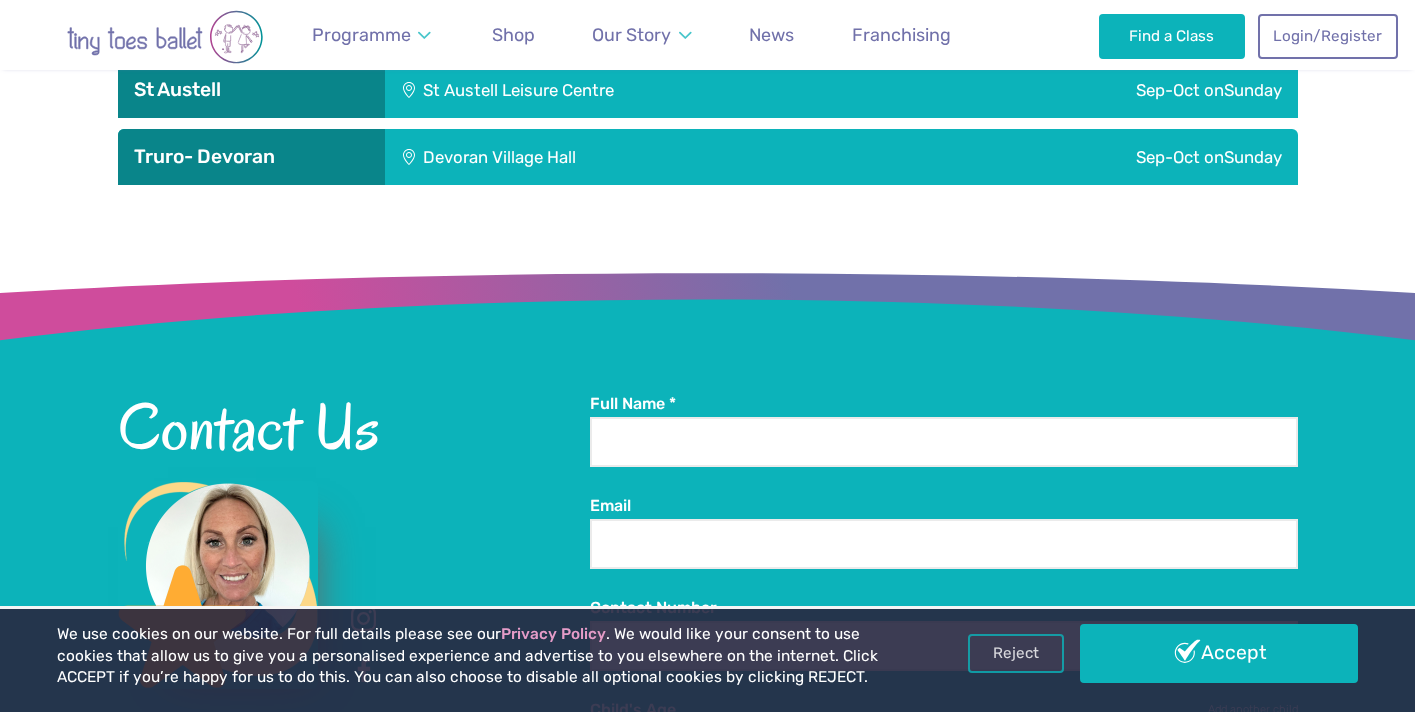 click on "Truro- Devoran" at bounding box center [251, 157] 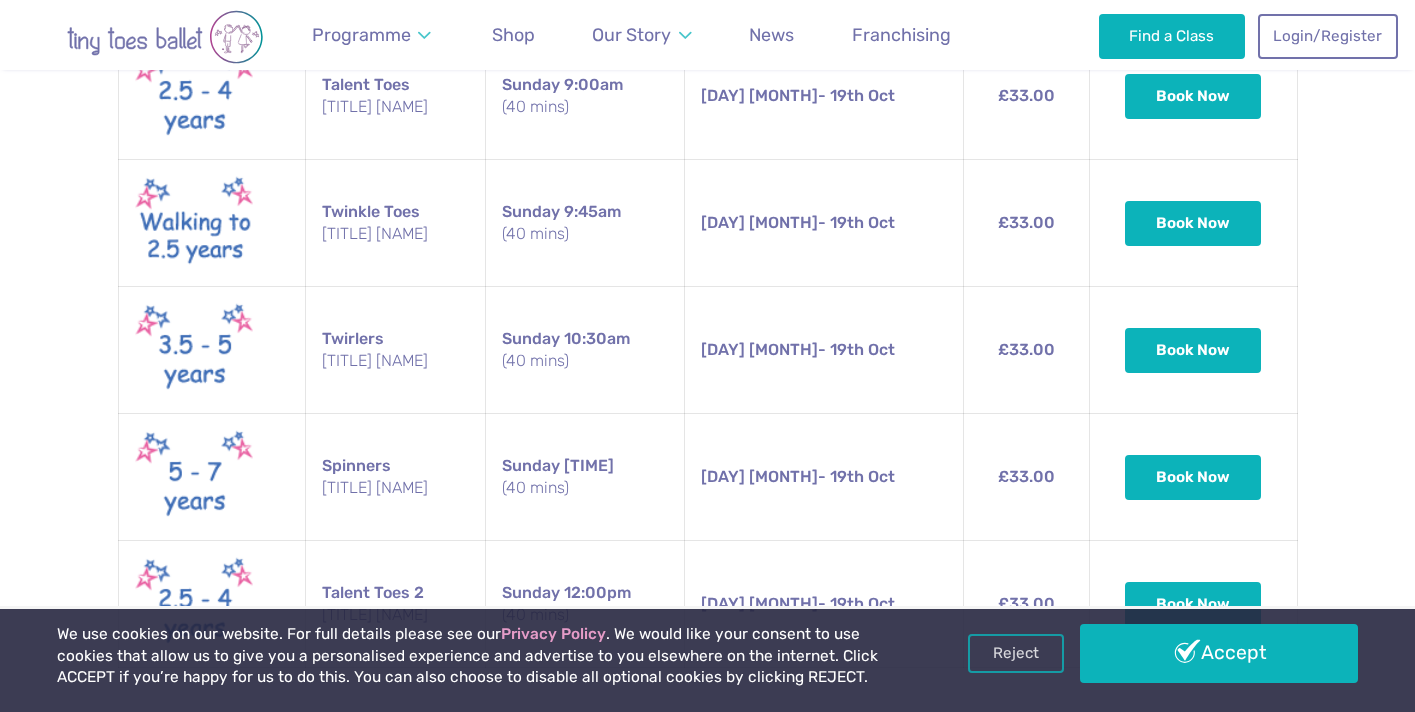 scroll, scrollTop: 2685, scrollLeft: 0, axis: vertical 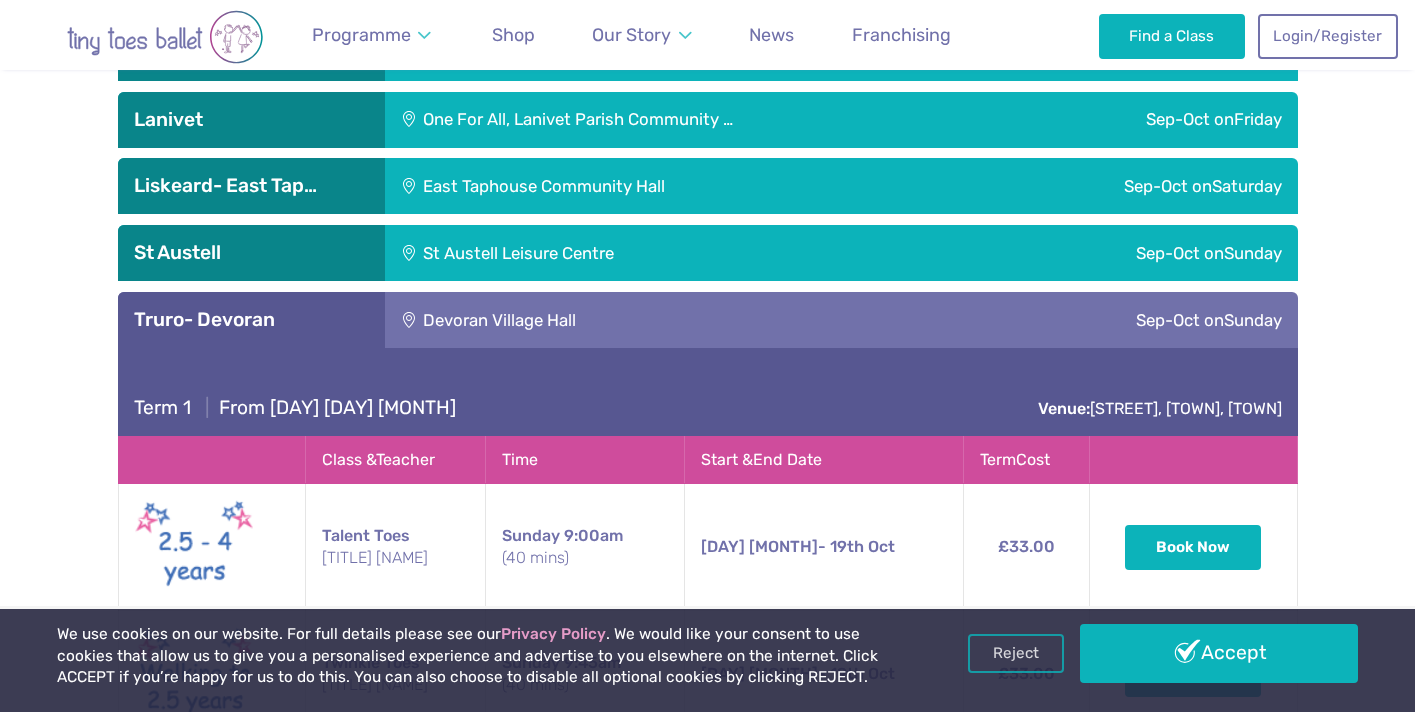 click on "Devoran Village Hall" at bounding box center (631, 320) 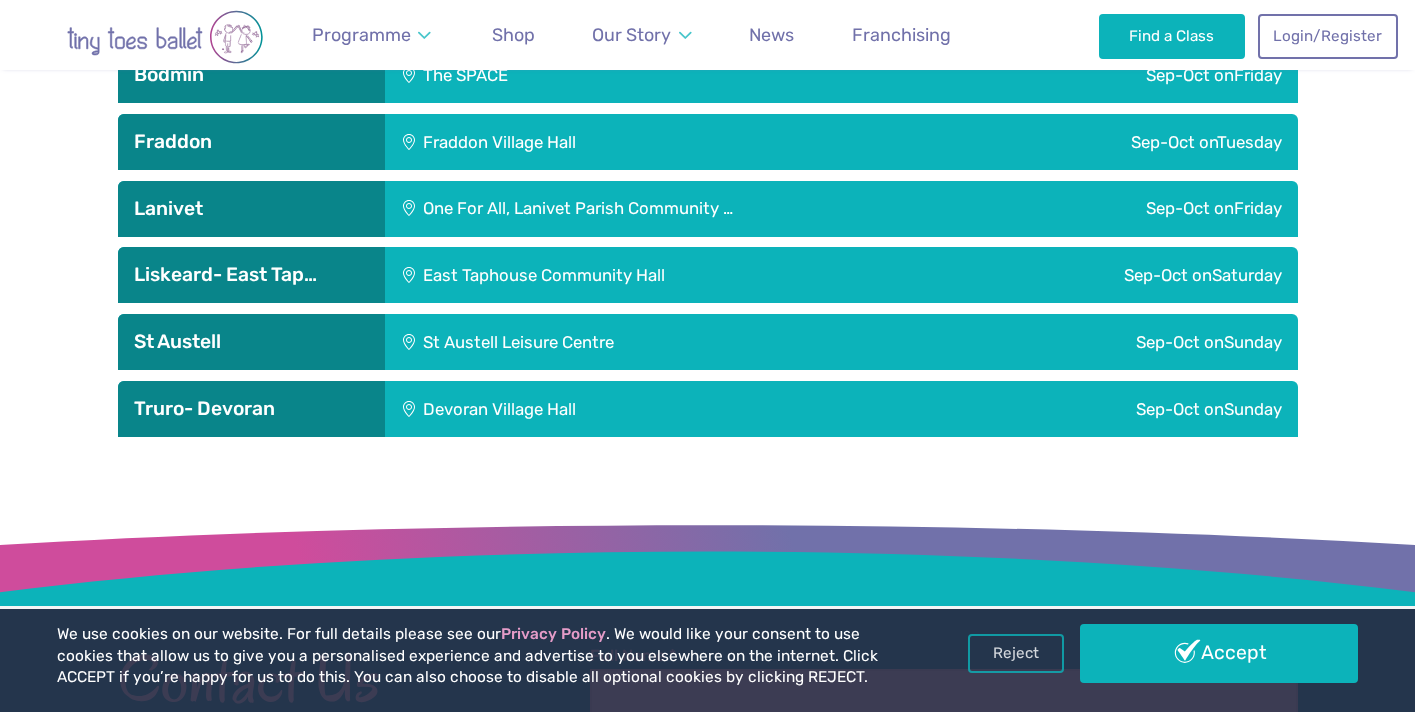click on "One For All, Lanivet Parish Community …" at bounding box center [697, 209] 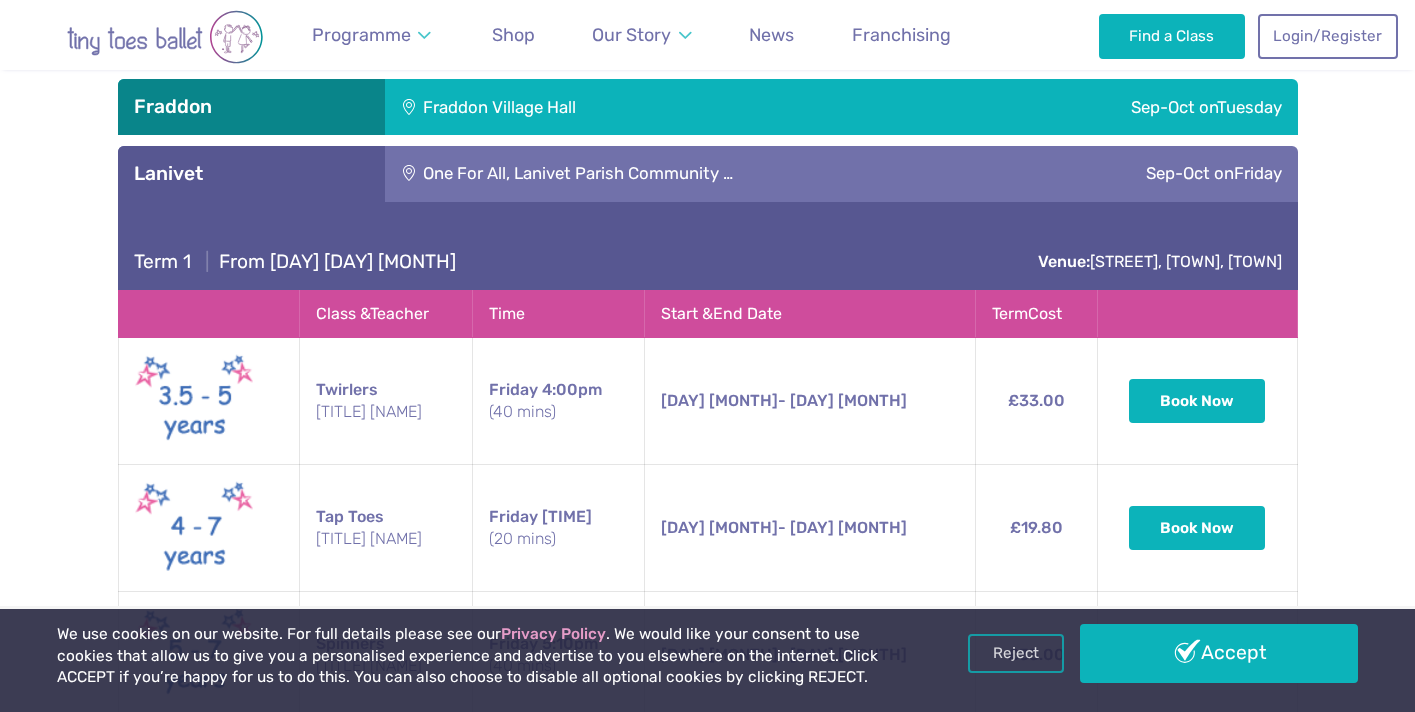 scroll, scrollTop: 2174, scrollLeft: 0, axis: vertical 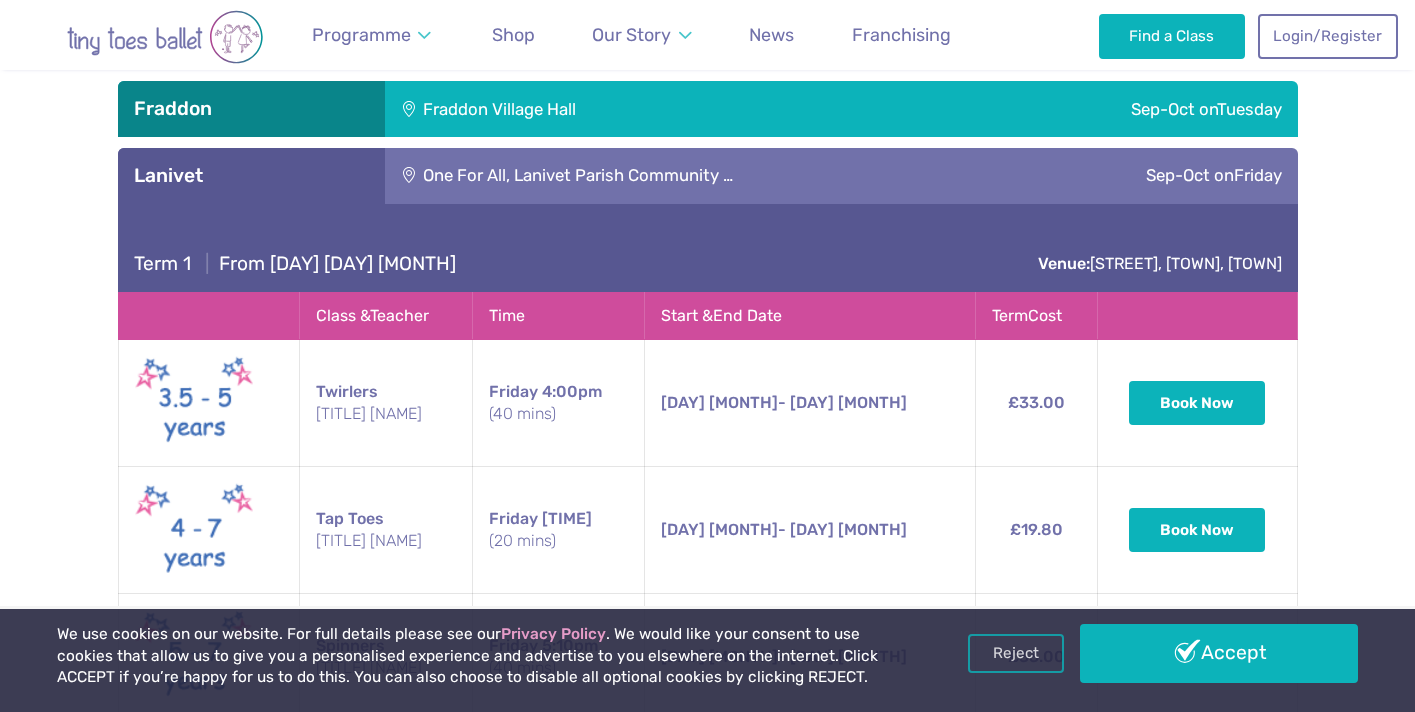 click on "One For All, Lanivet Parish Community …" at bounding box center [697, 176] 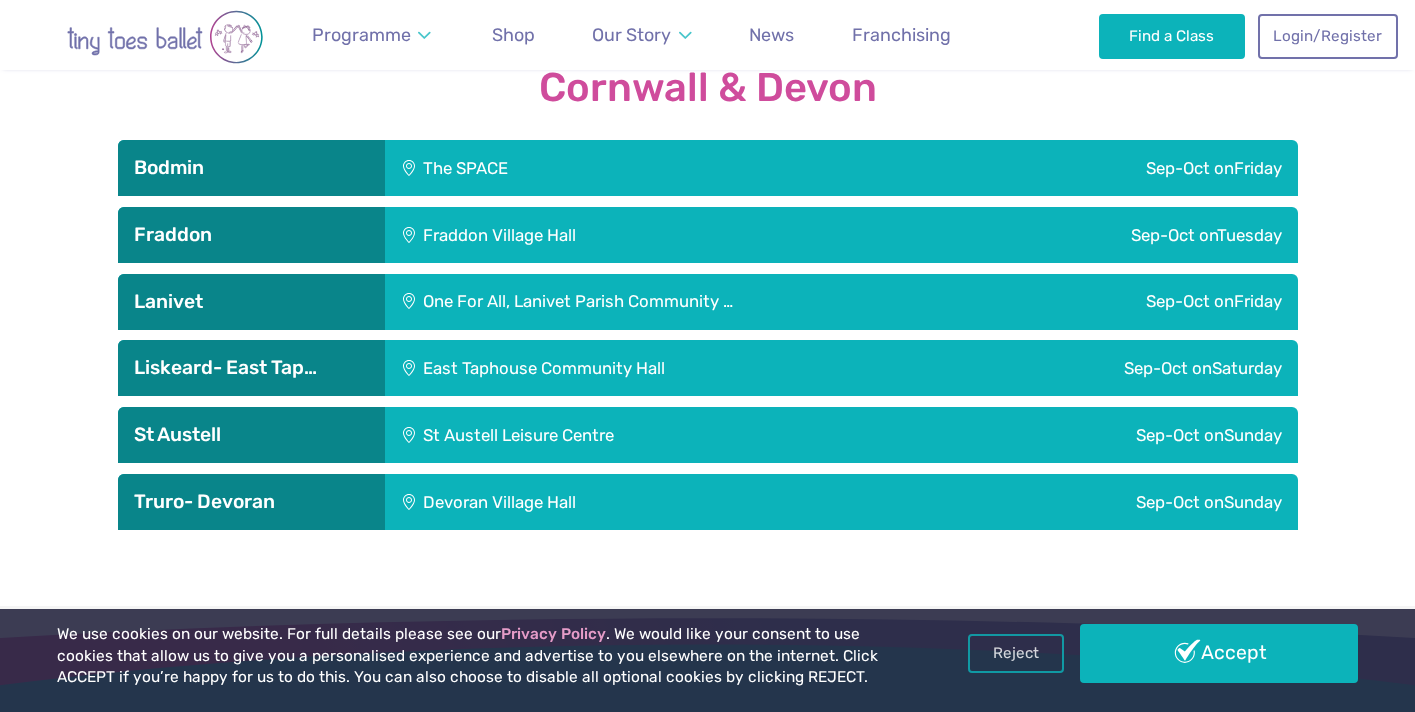 scroll, scrollTop: 2033, scrollLeft: 0, axis: vertical 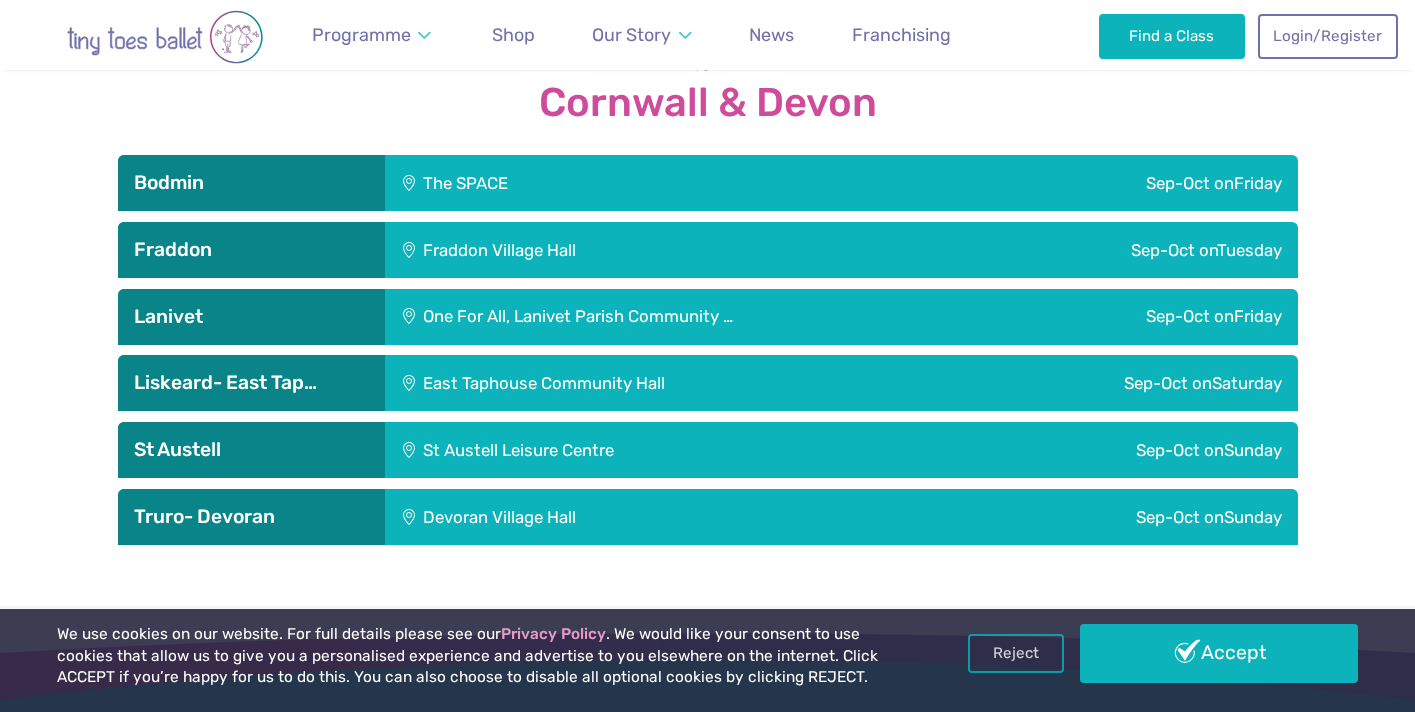 click on "The SPACE" at bounding box center (592, 183) 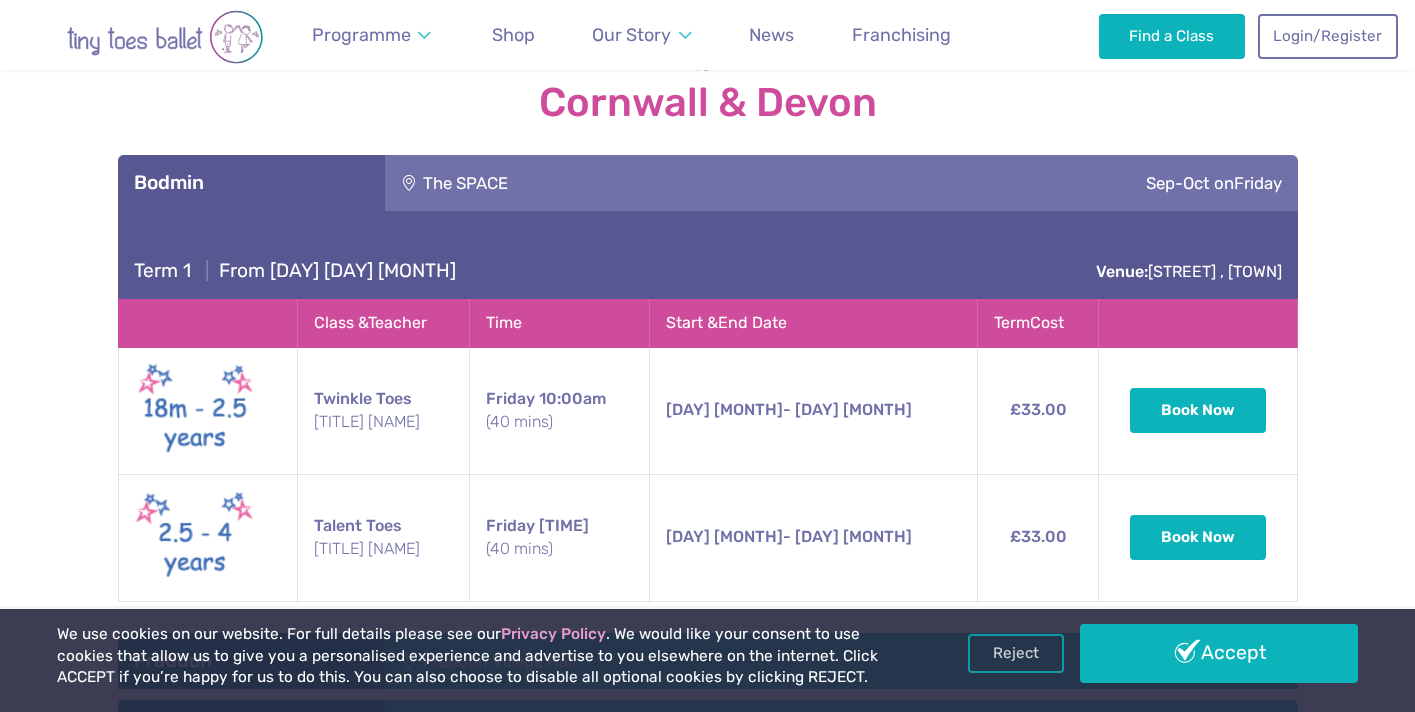 click on "The SPACE" at bounding box center [592, 183] 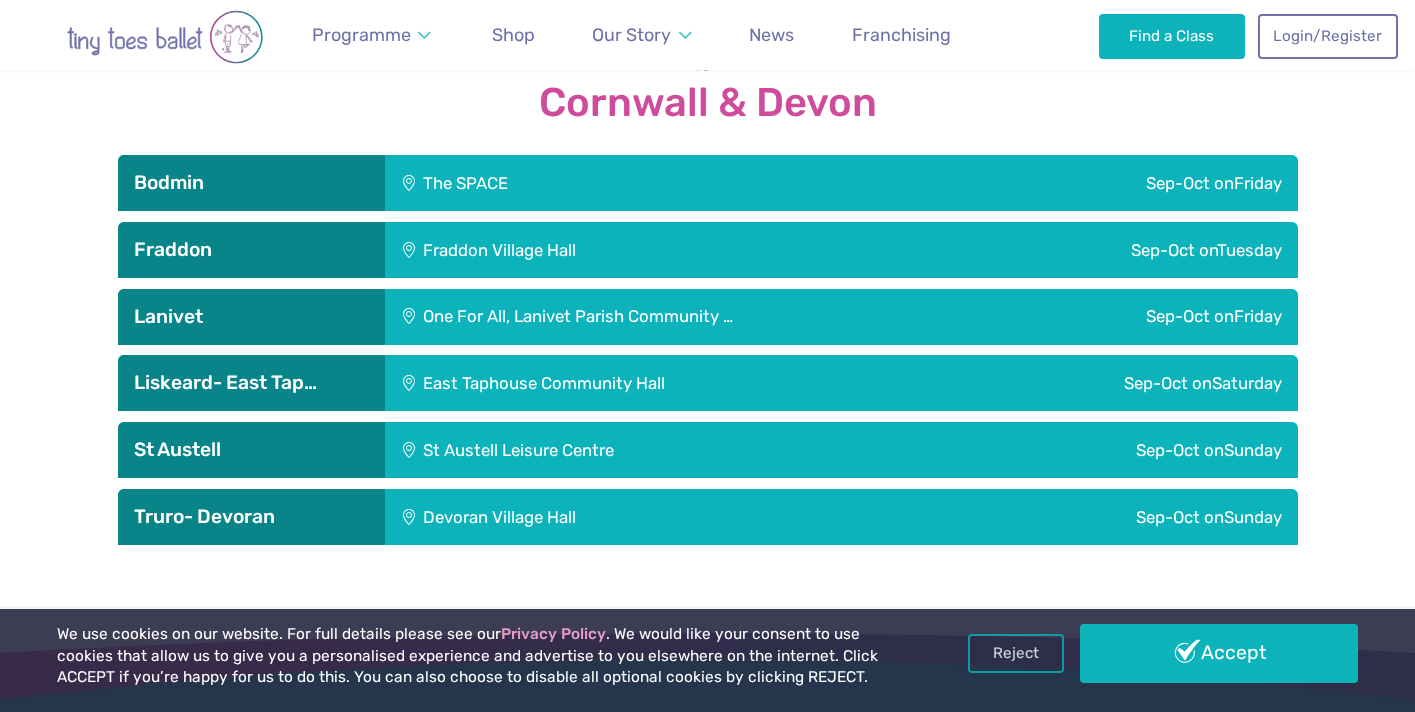 click on "Fraddon Village Hall" at bounding box center [627, 250] 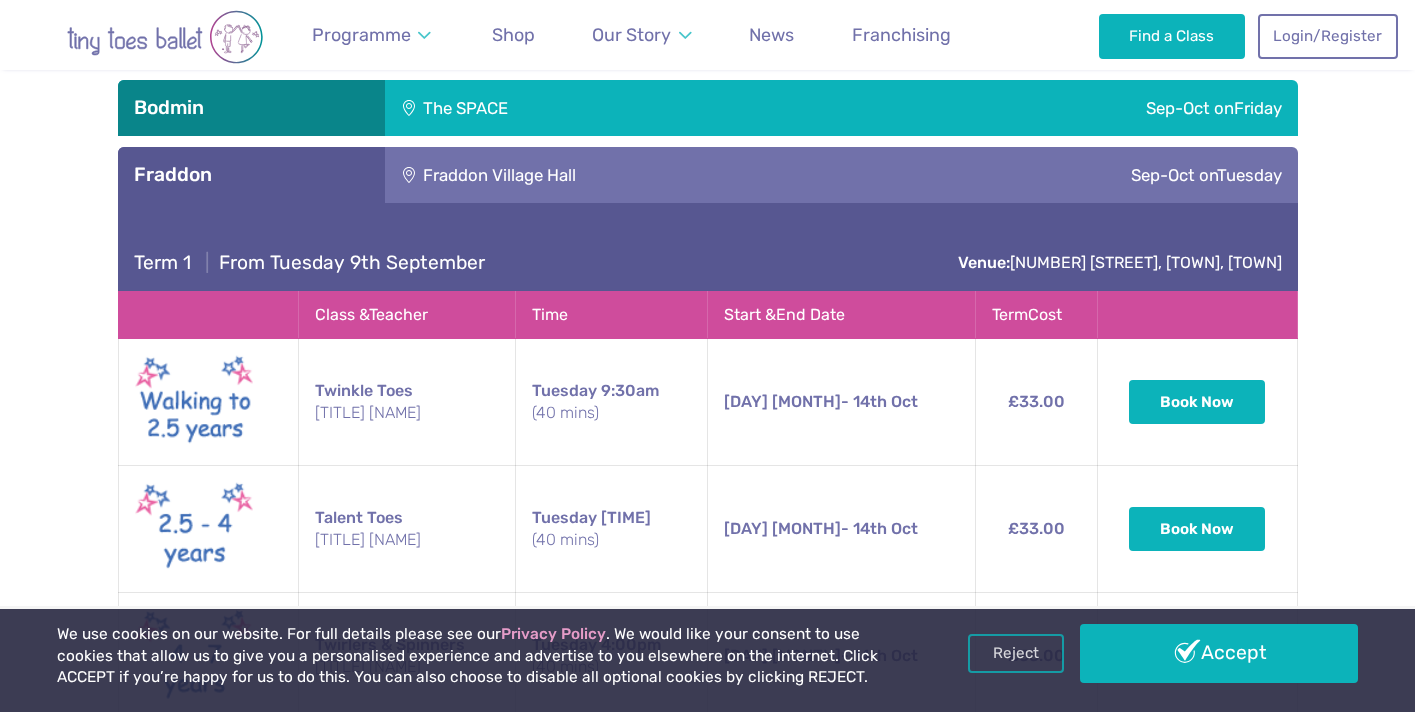 scroll, scrollTop: 2110, scrollLeft: 0, axis: vertical 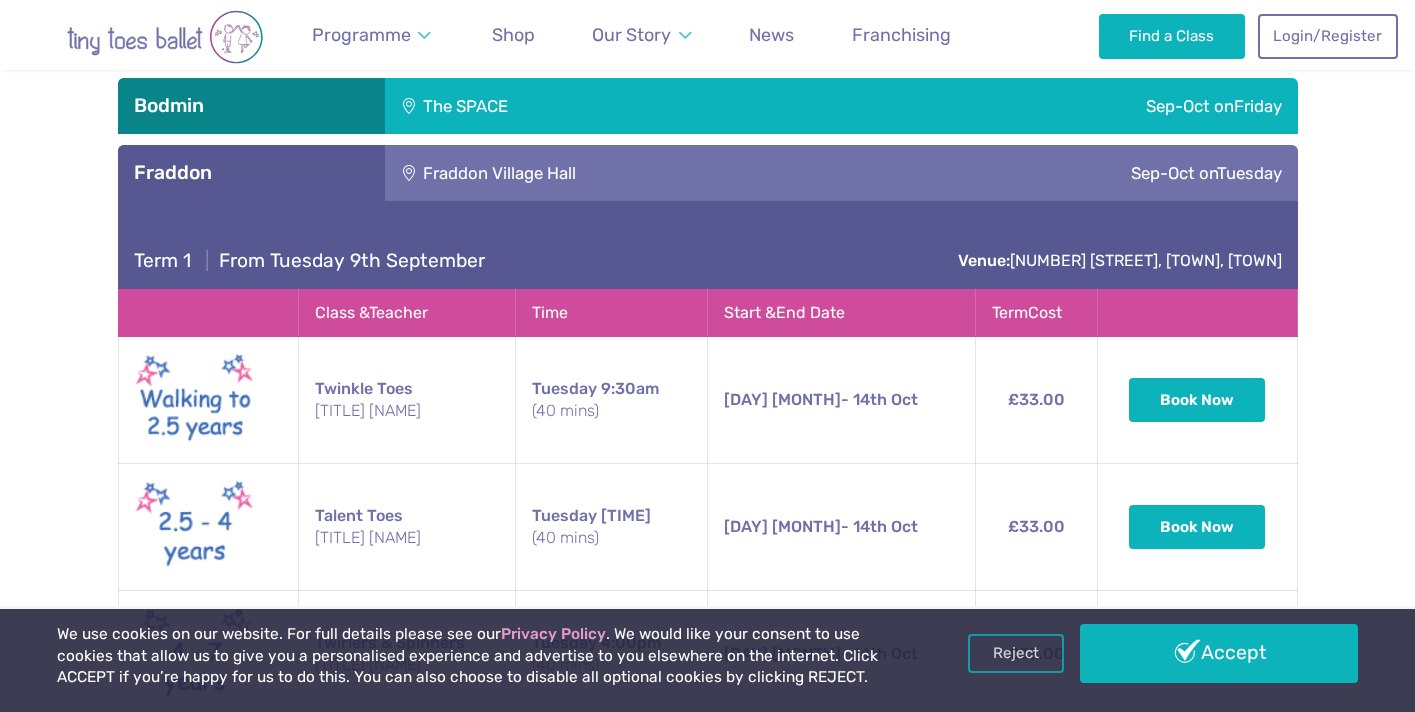 click on "Fraddon Village Hall" at bounding box center (627, 173) 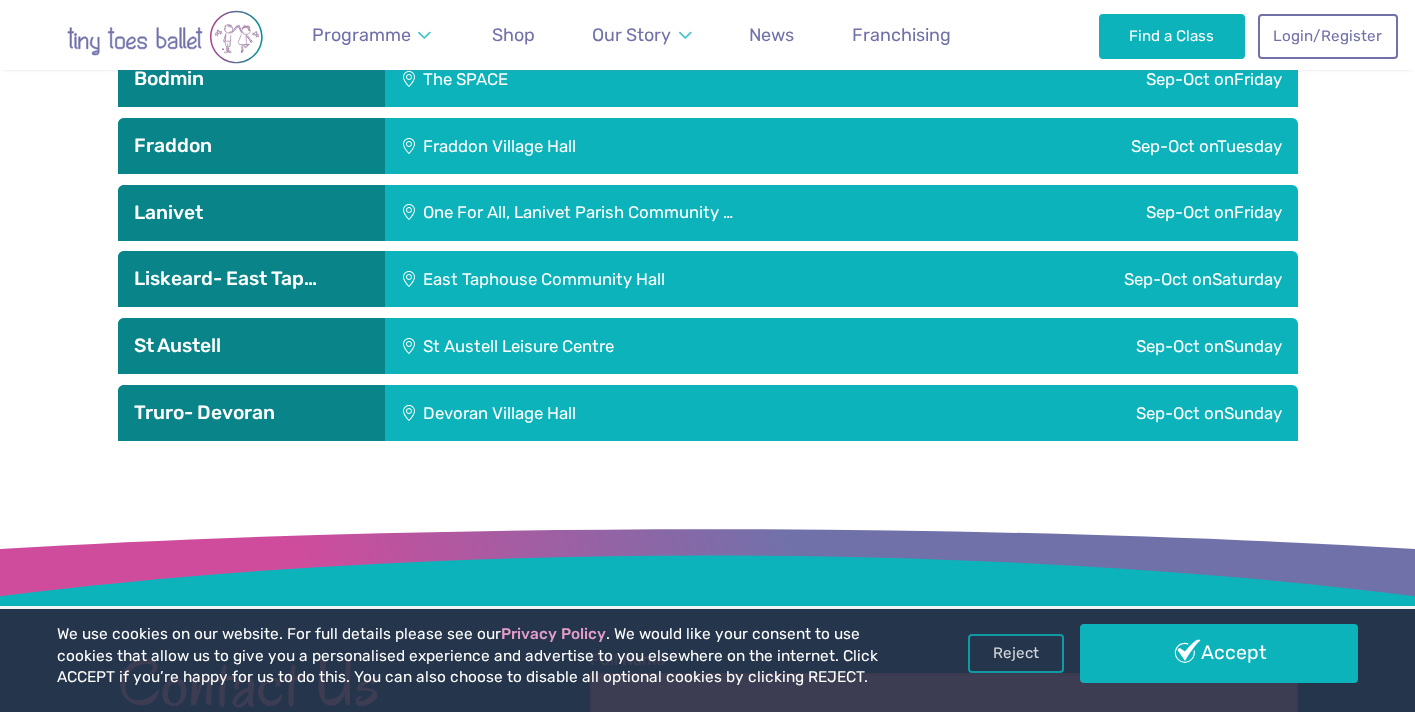 scroll, scrollTop: 2138, scrollLeft: 0, axis: vertical 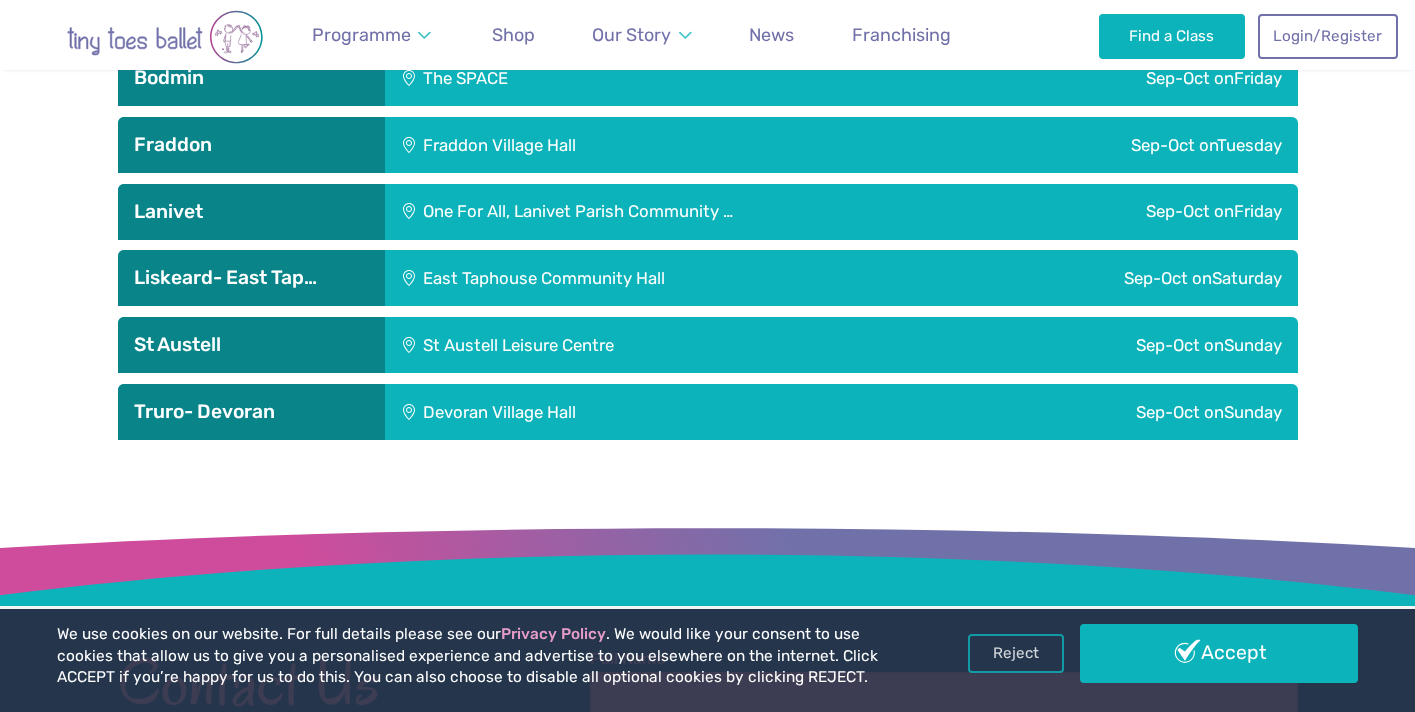 click on "One For All, Lanivet Parish Community …" at bounding box center [697, 212] 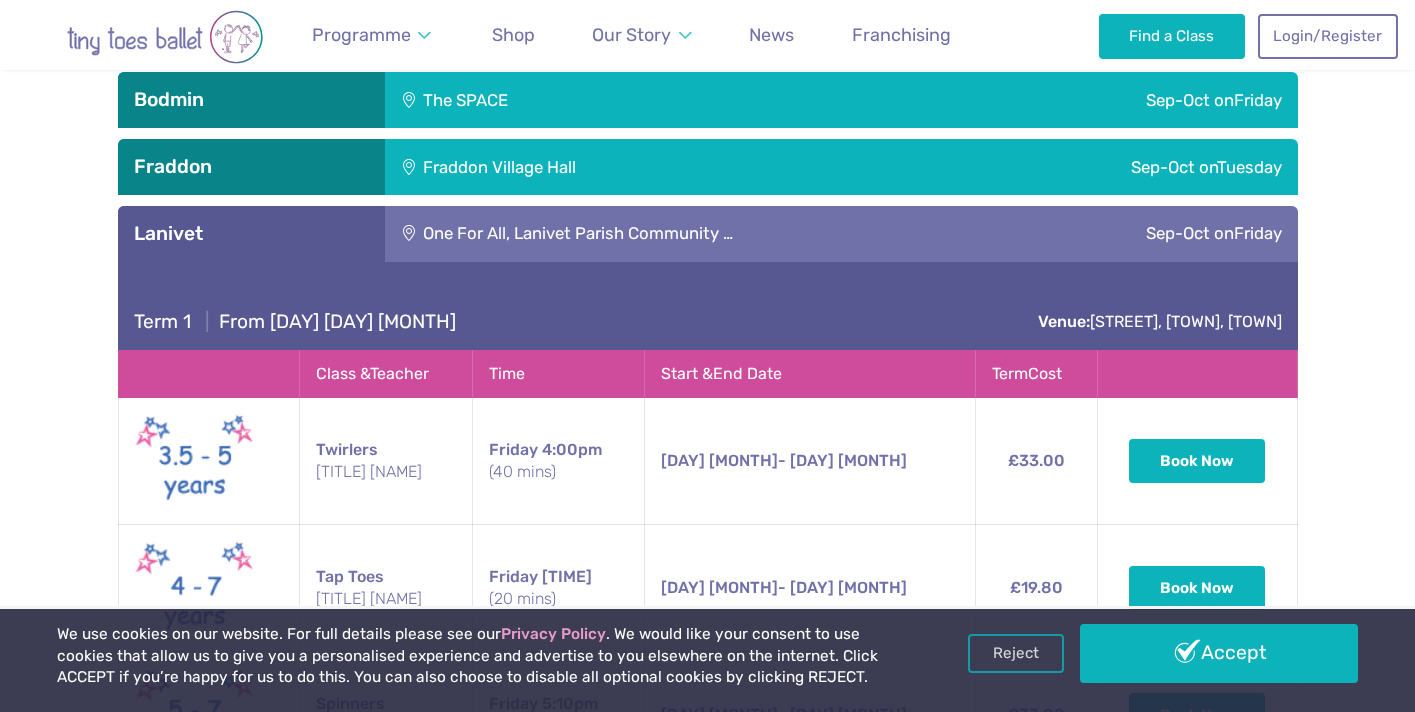 click on "One For All, Lanivet Parish Community …" at bounding box center (697, 234) 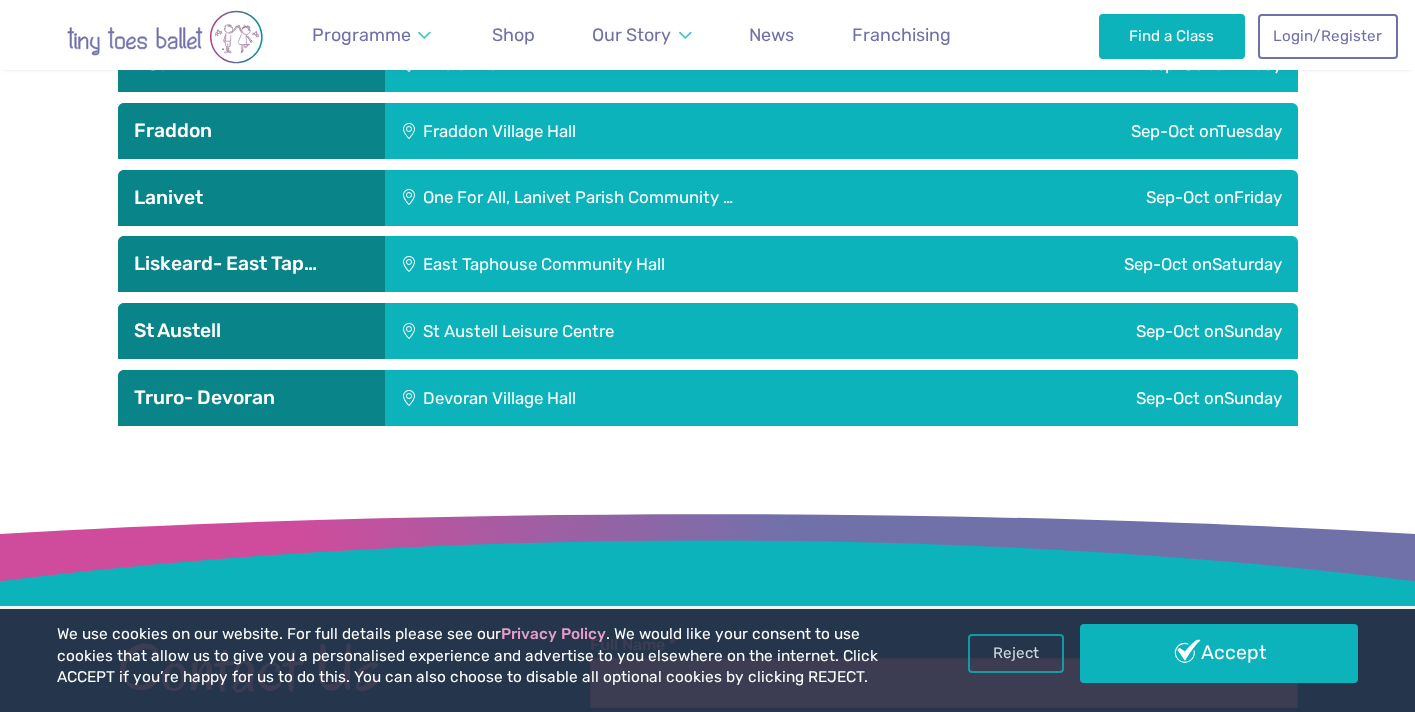 click on "East Taphouse Community Hall" at bounding box center [663, 264] 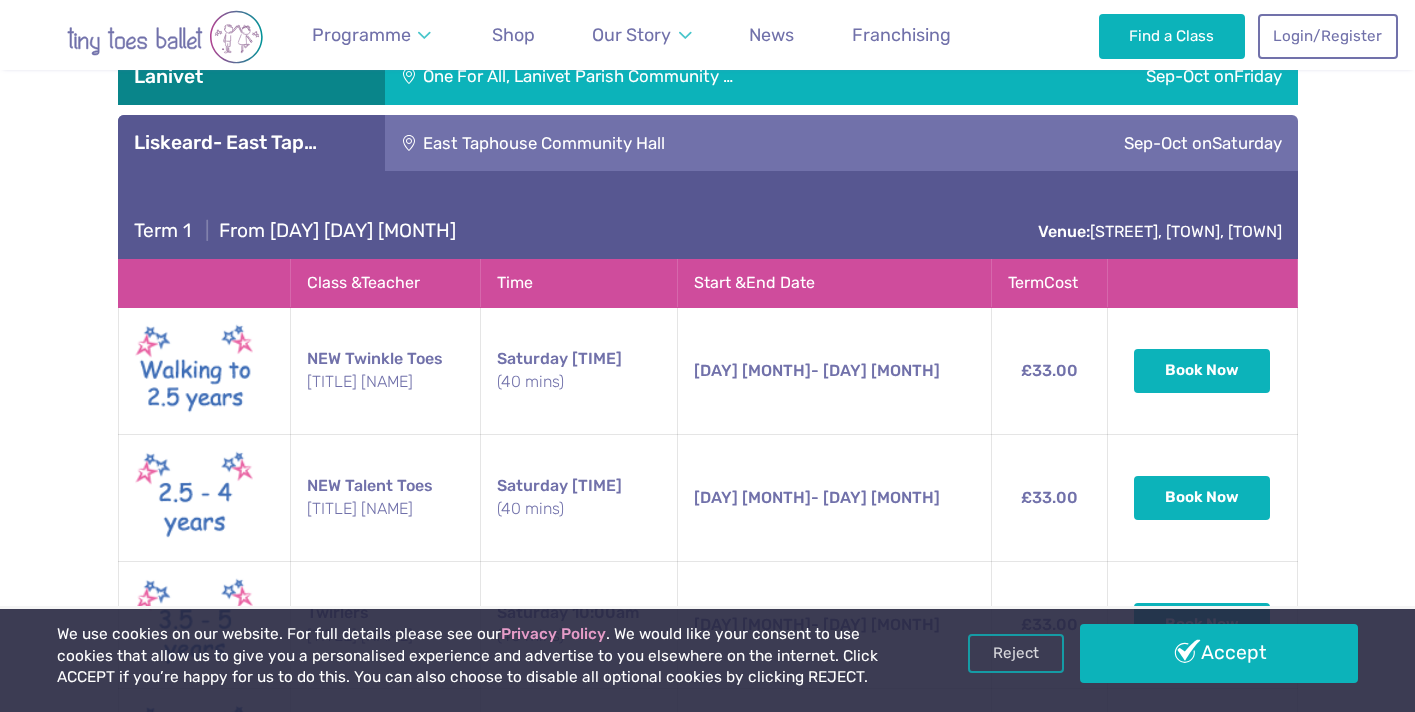 scroll, scrollTop: 2166, scrollLeft: 0, axis: vertical 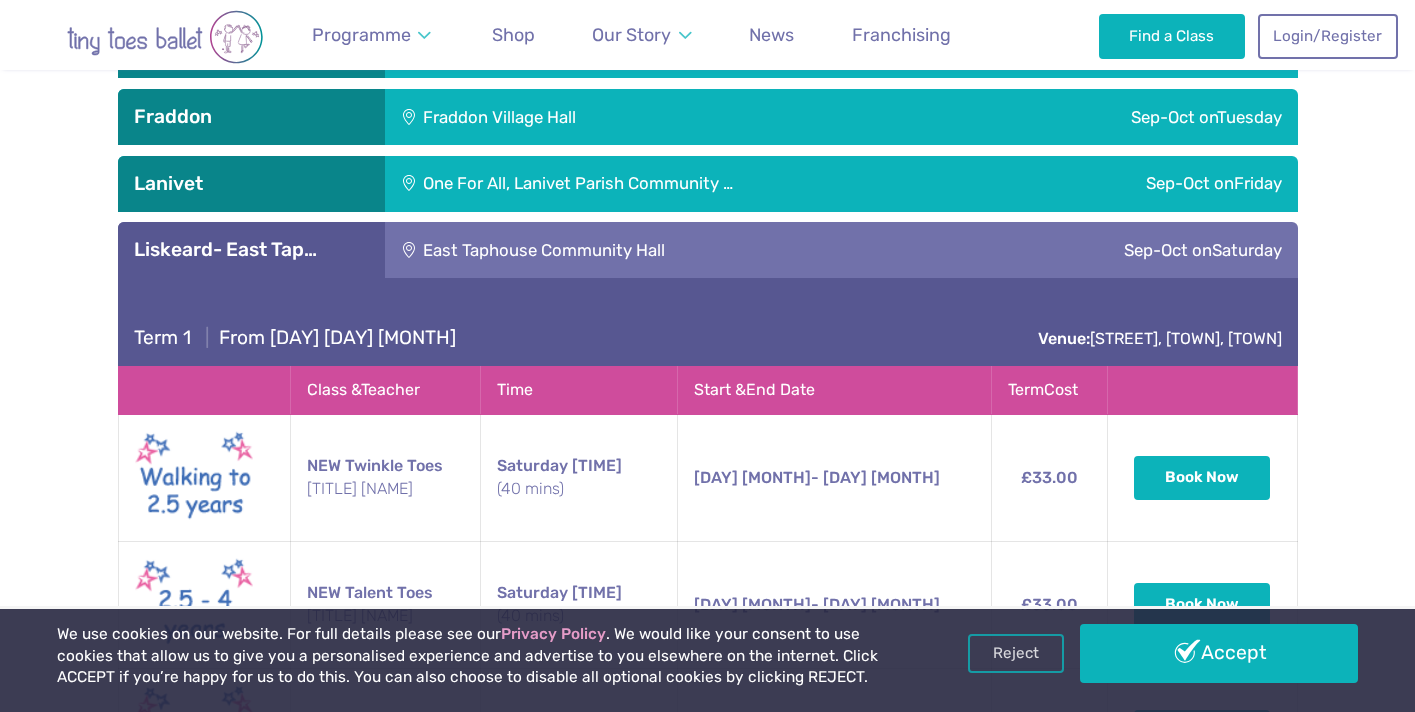 click on "East Taphouse Community Hall" at bounding box center (663, 250) 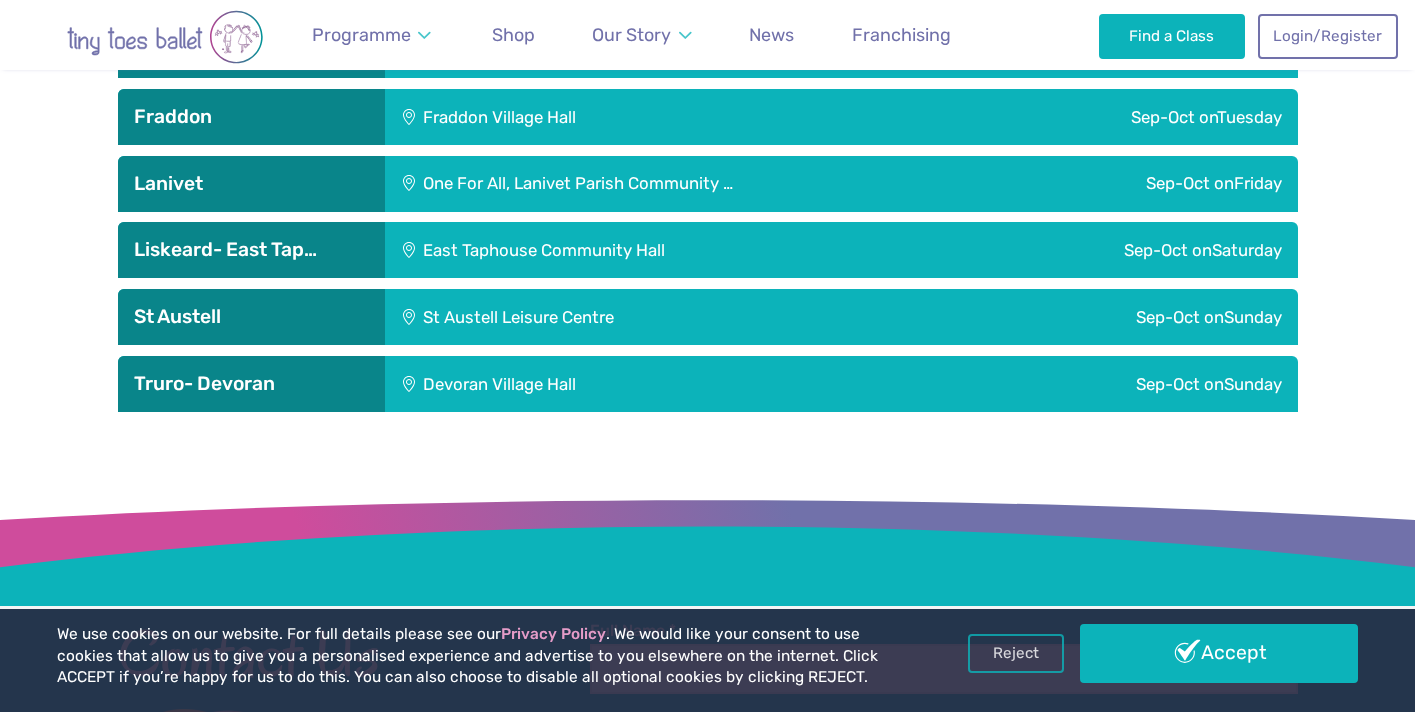 click on "St Austell Leisure Centre" at bounding box center (649, 317) 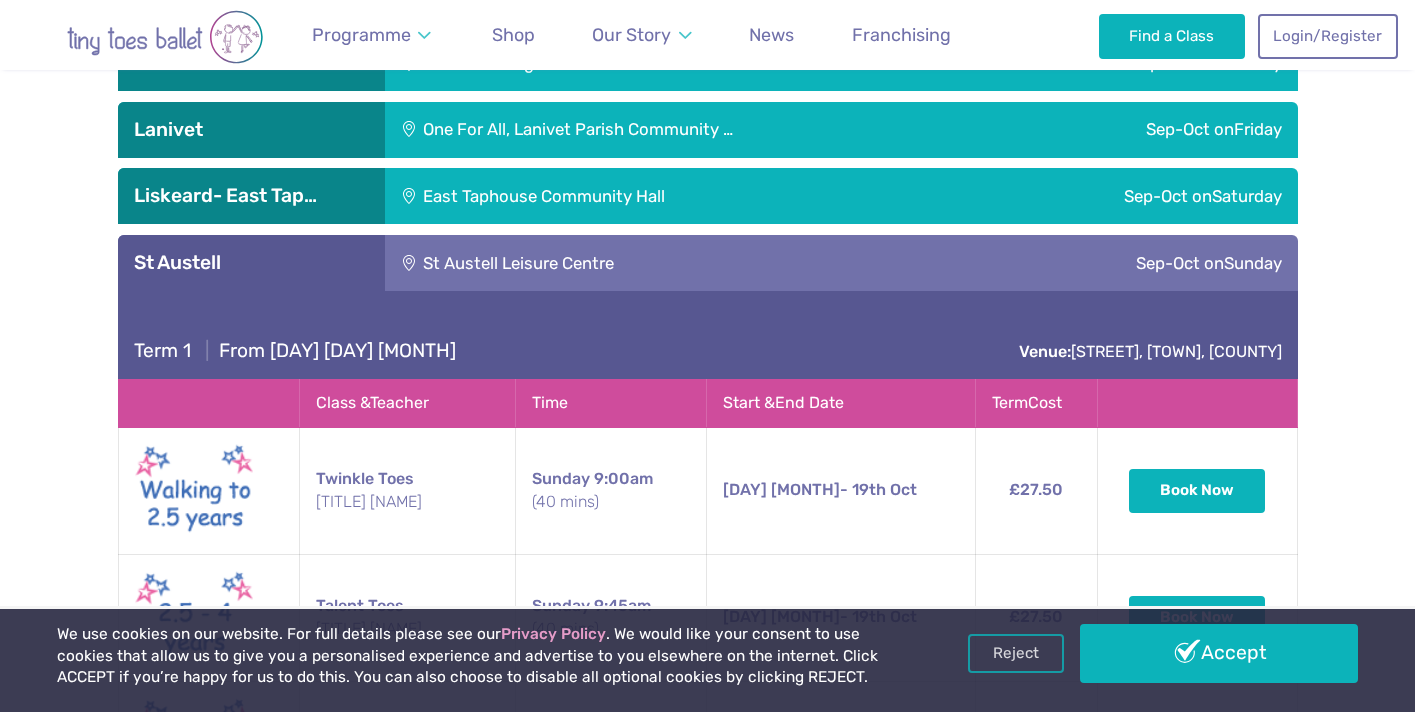 click on "St Austell Leisure Centre" at bounding box center [649, 263] 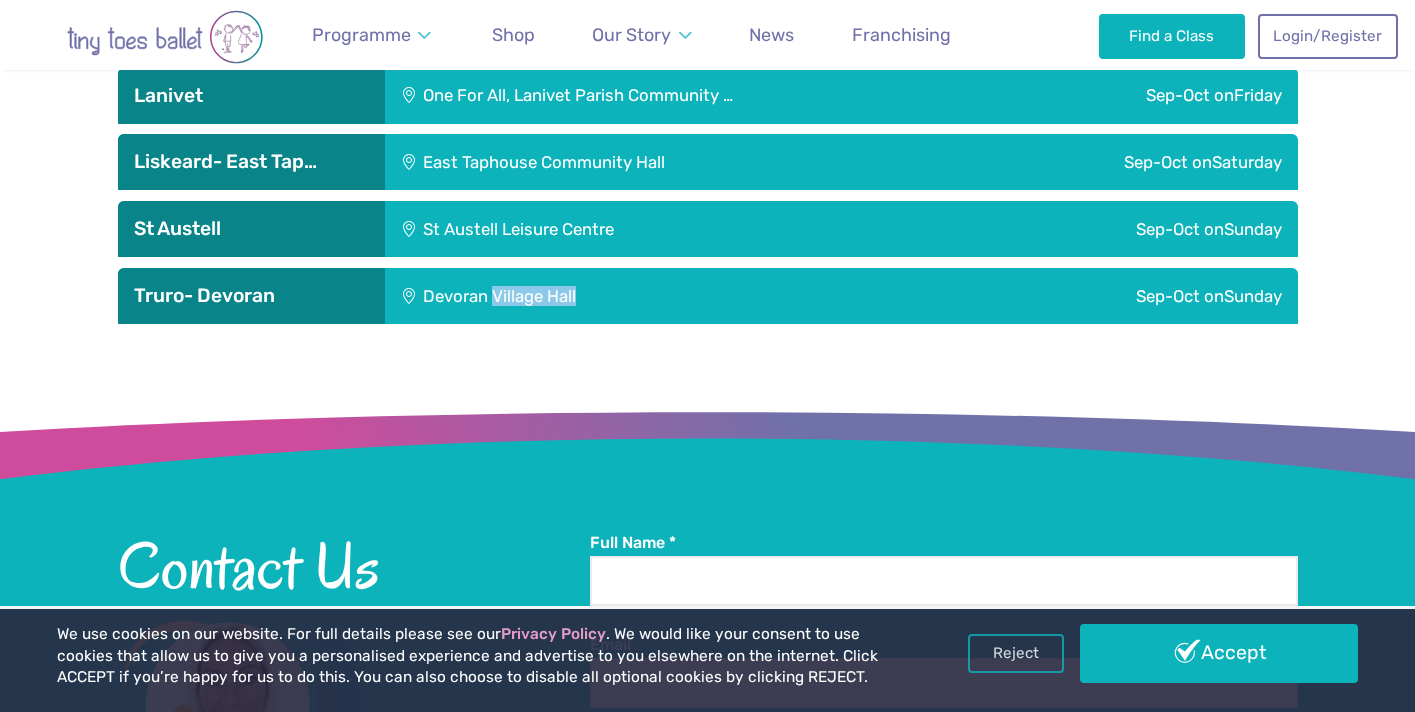 click on "Devoran Village Hall" at bounding box center (631, 296) 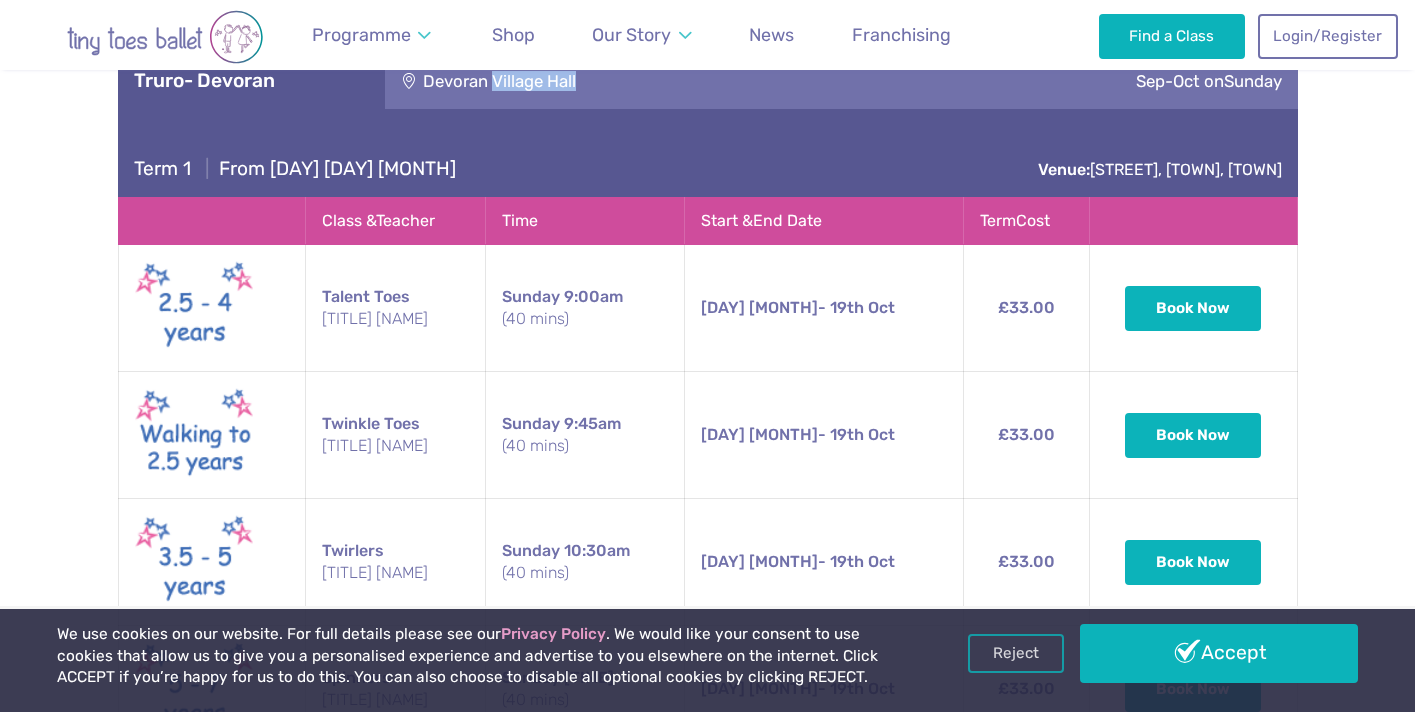 scroll, scrollTop: 2452, scrollLeft: 0, axis: vertical 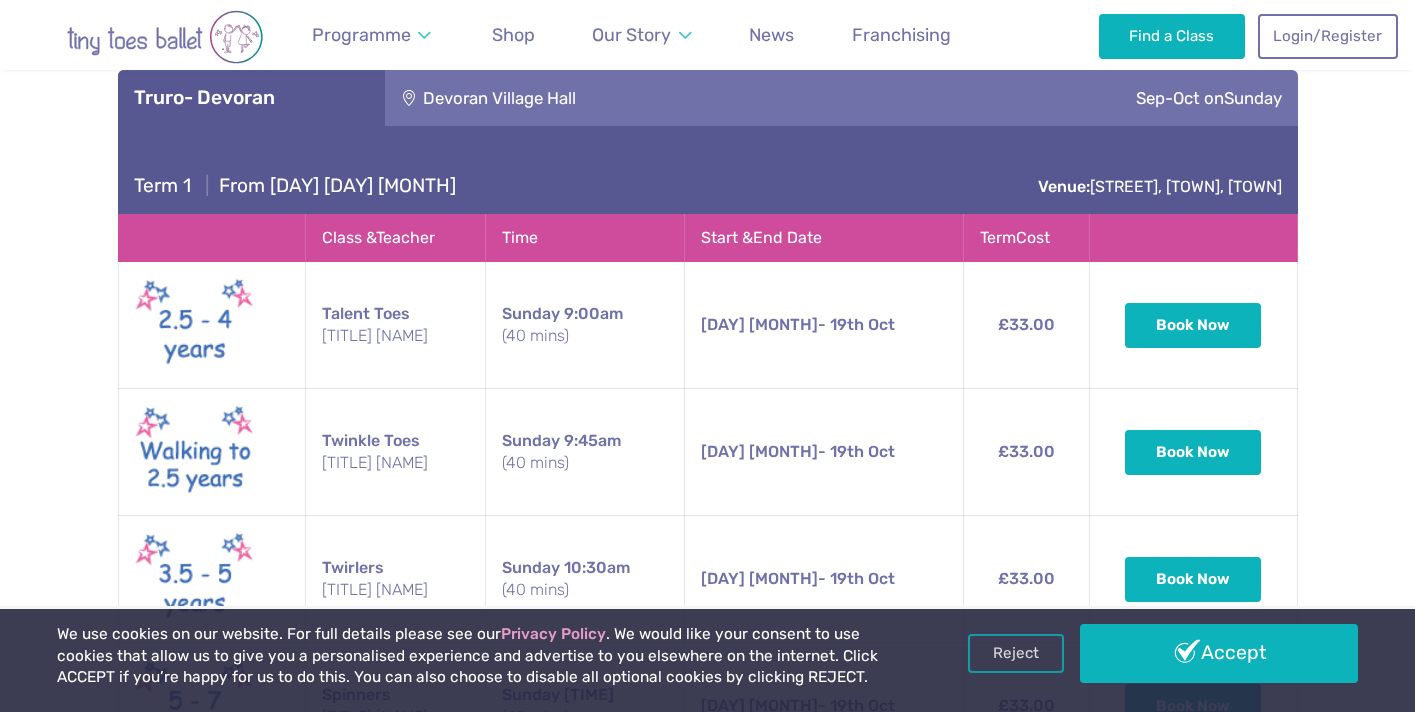 click on "Devoran Village Hall" at bounding box center [631, 98] 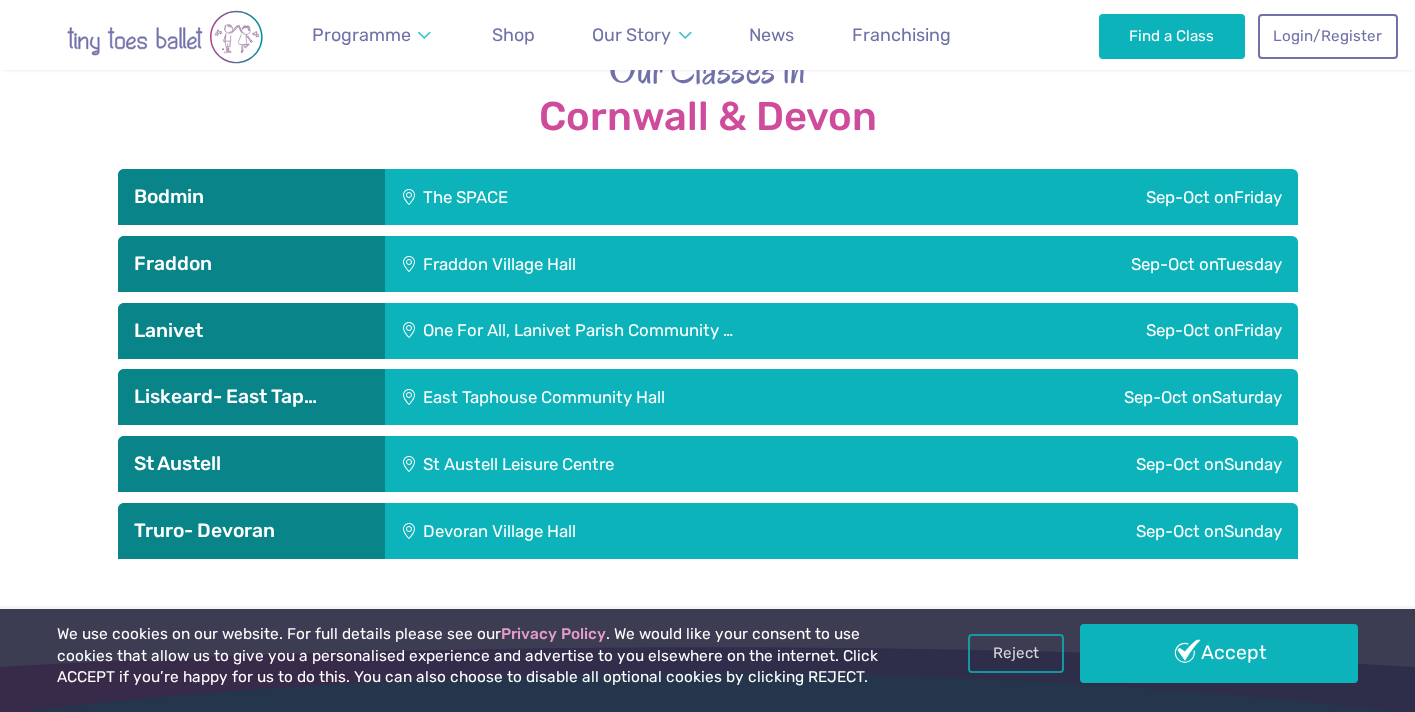 scroll, scrollTop: 2018, scrollLeft: 0, axis: vertical 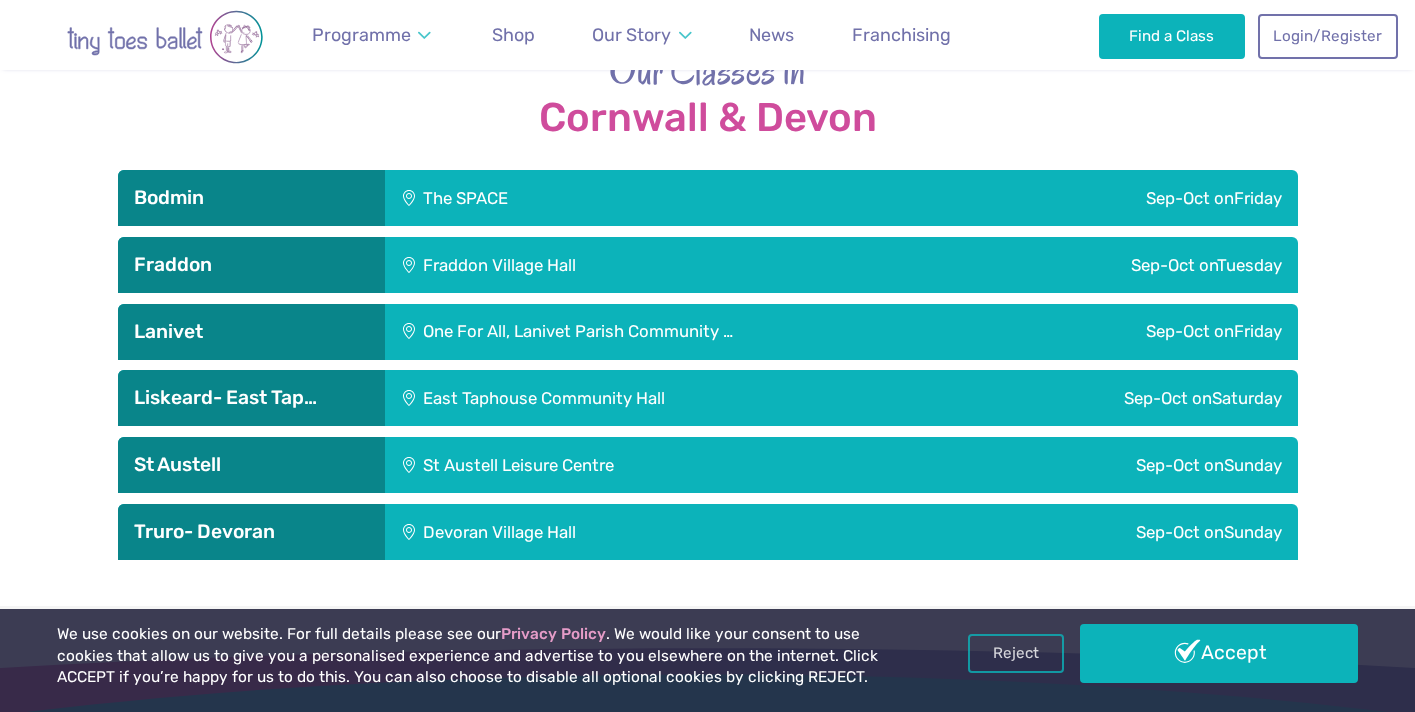 click on "The SPACE" at bounding box center [592, 198] 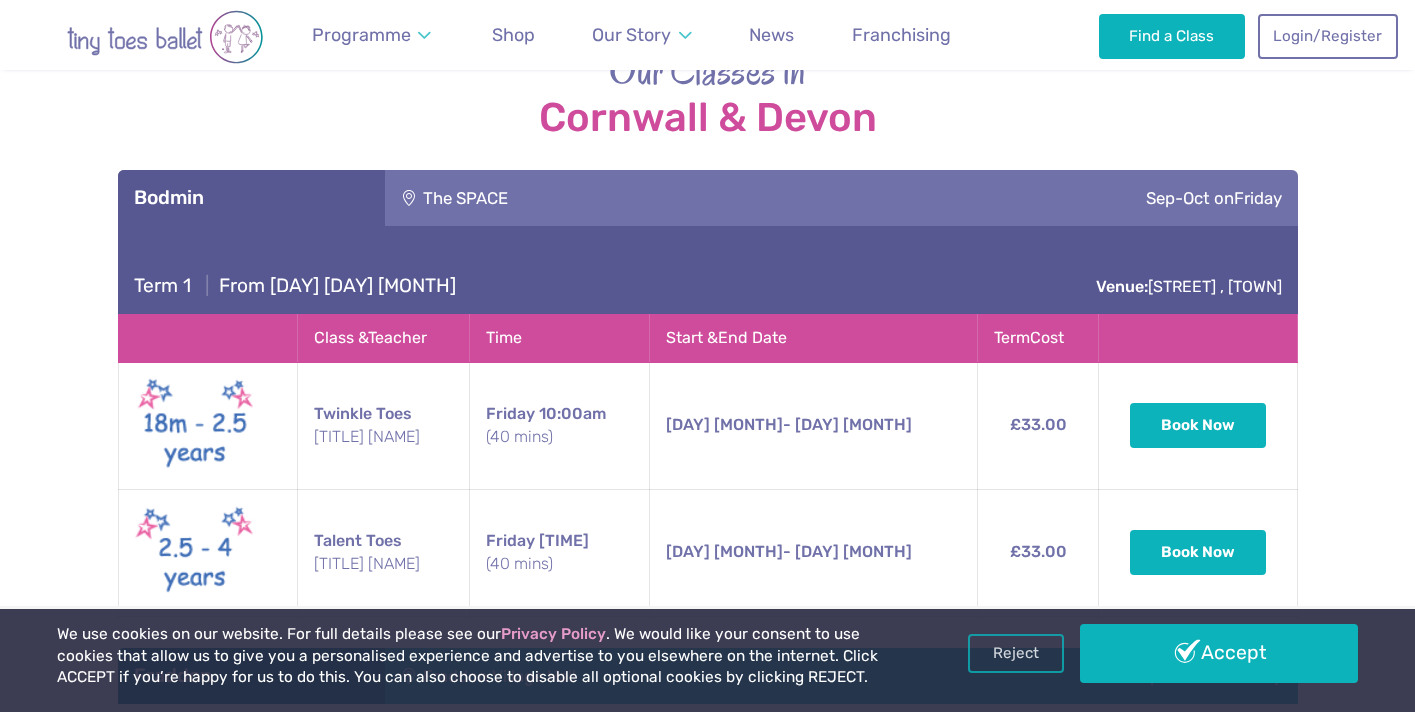 click on "The SPACE" at bounding box center (592, 198) 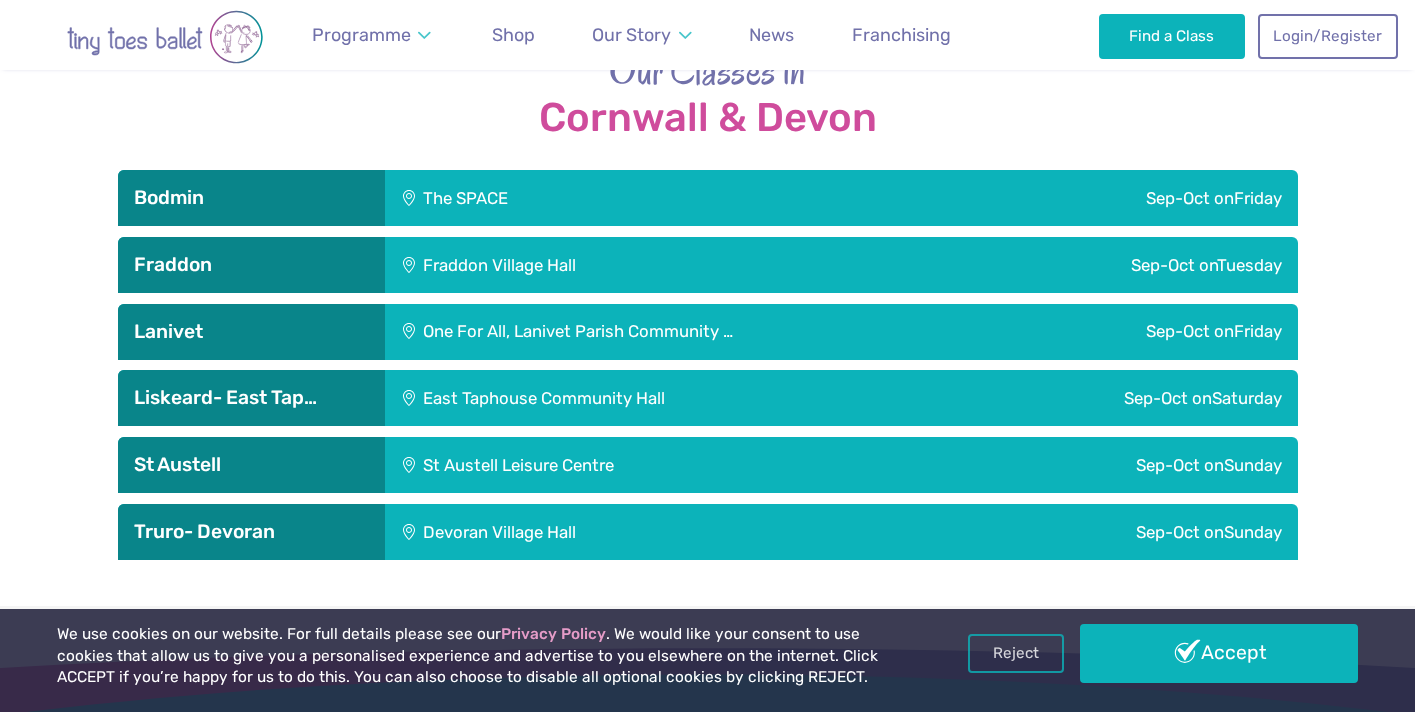 click on "Fraddon Village Hall" at bounding box center (627, 265) 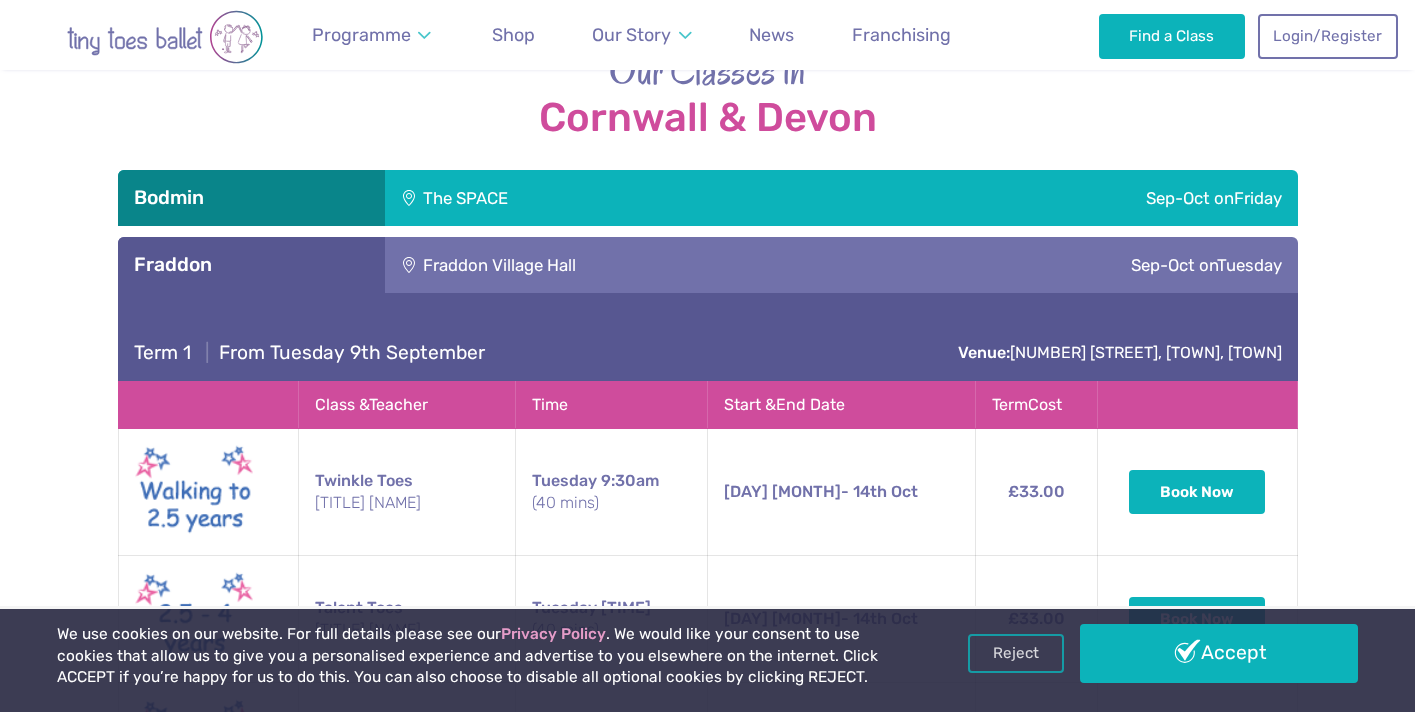 scroll, scrollTop: 2071, scrollLeft: 0, axis: vertical 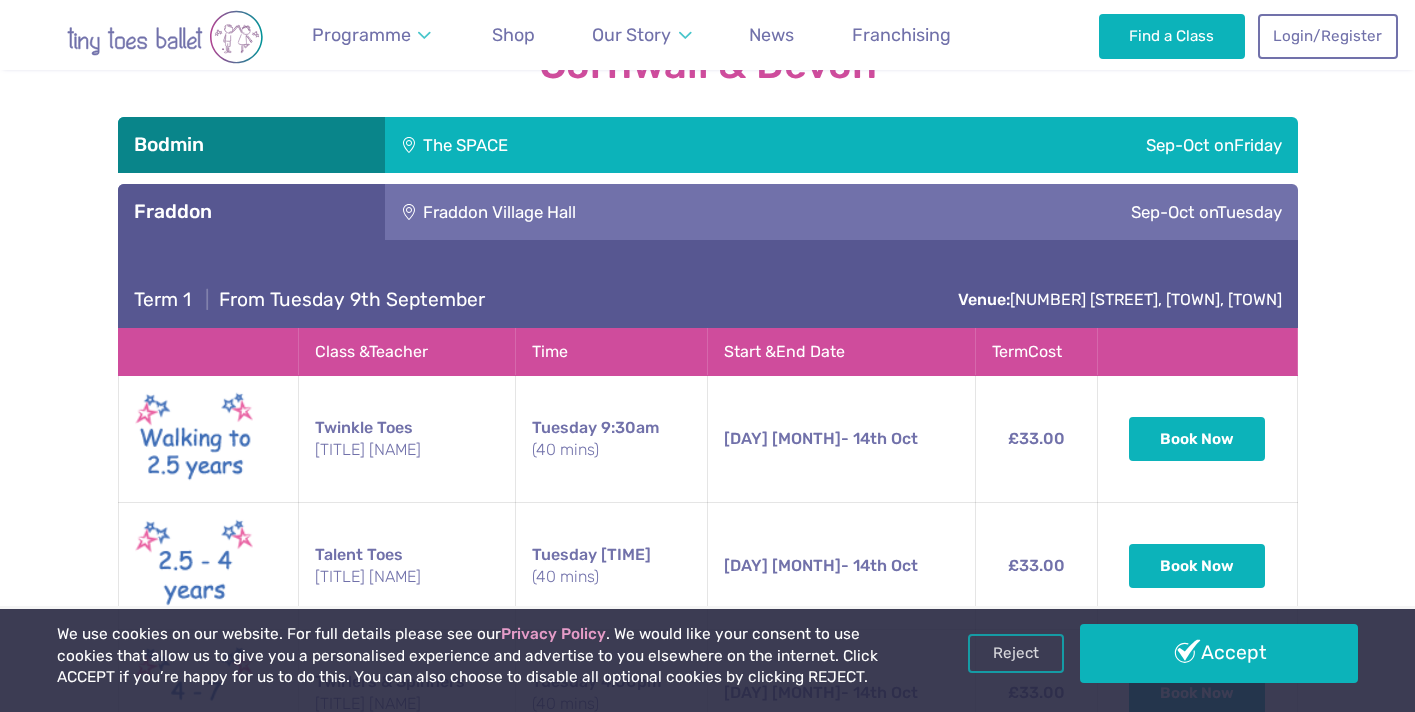 click on "Fraddon Village Hall" at bounding box center (627, 212) 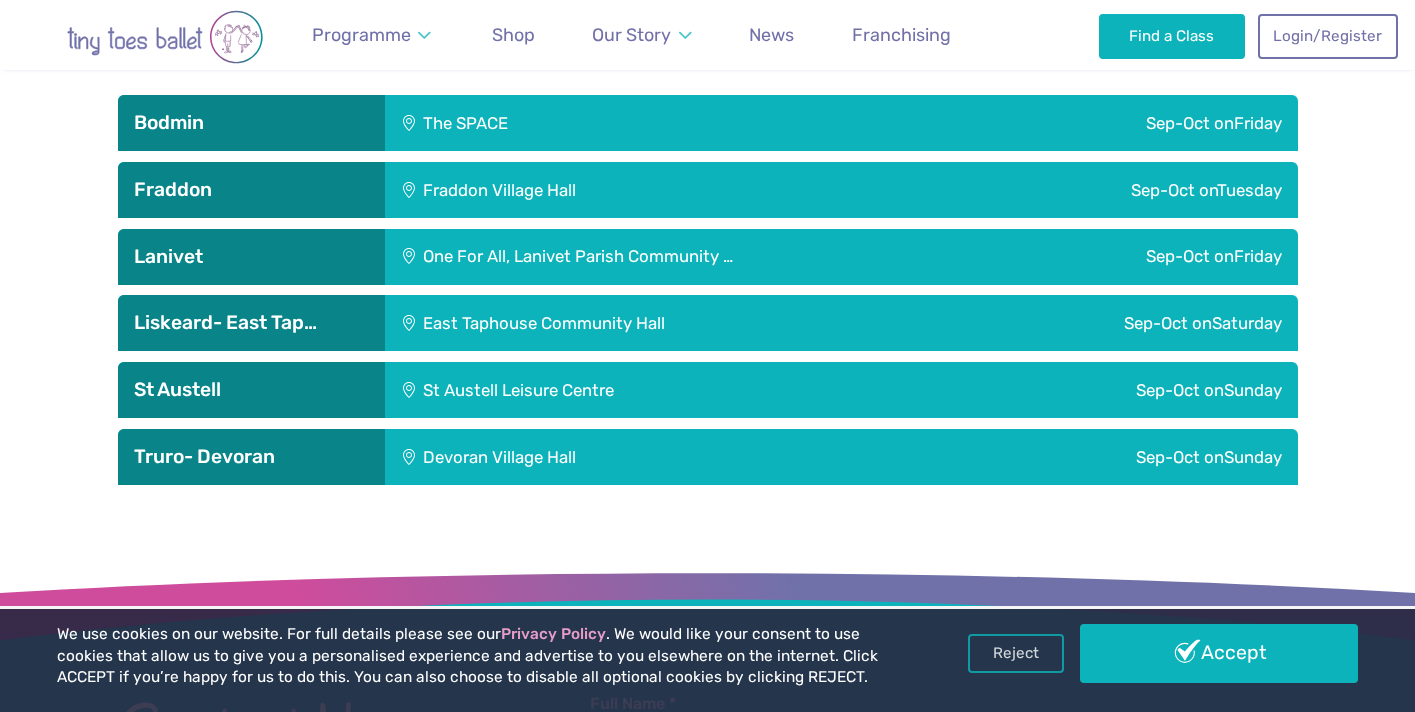 scroll, scrollTop: 2094, scrollLeft: 0, axis: vertical 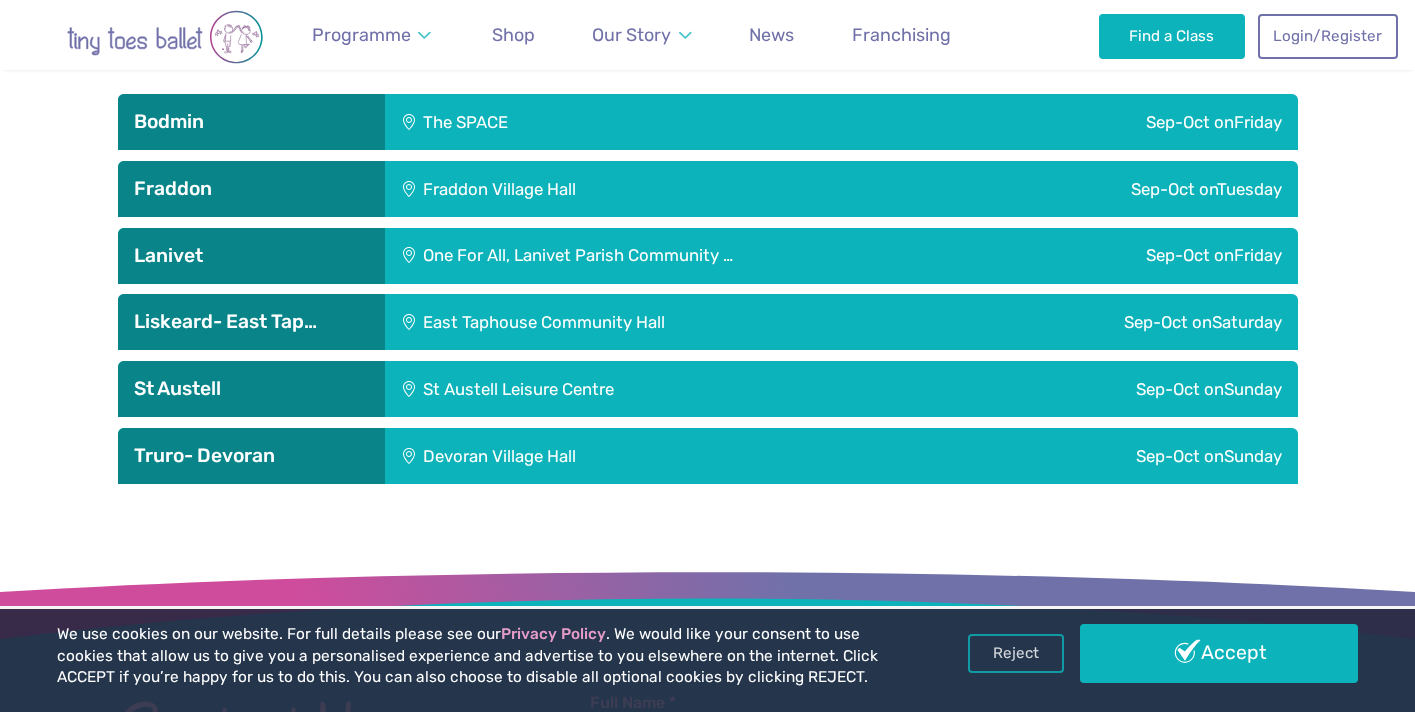 click on "One For All, Lanivet Parish Community …" at bounding box center (697, 256) 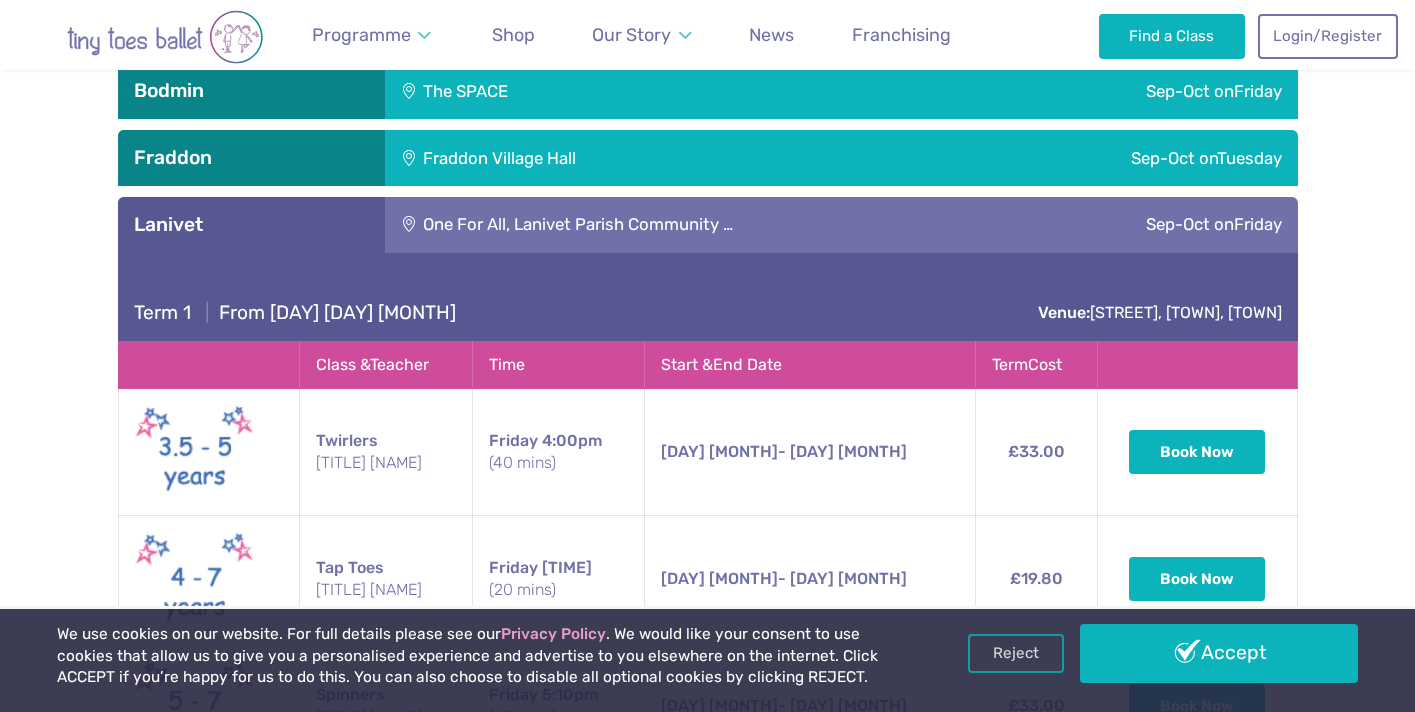 scroll, scrollTop: 2122, scrollLeft: 0, axis: vertical 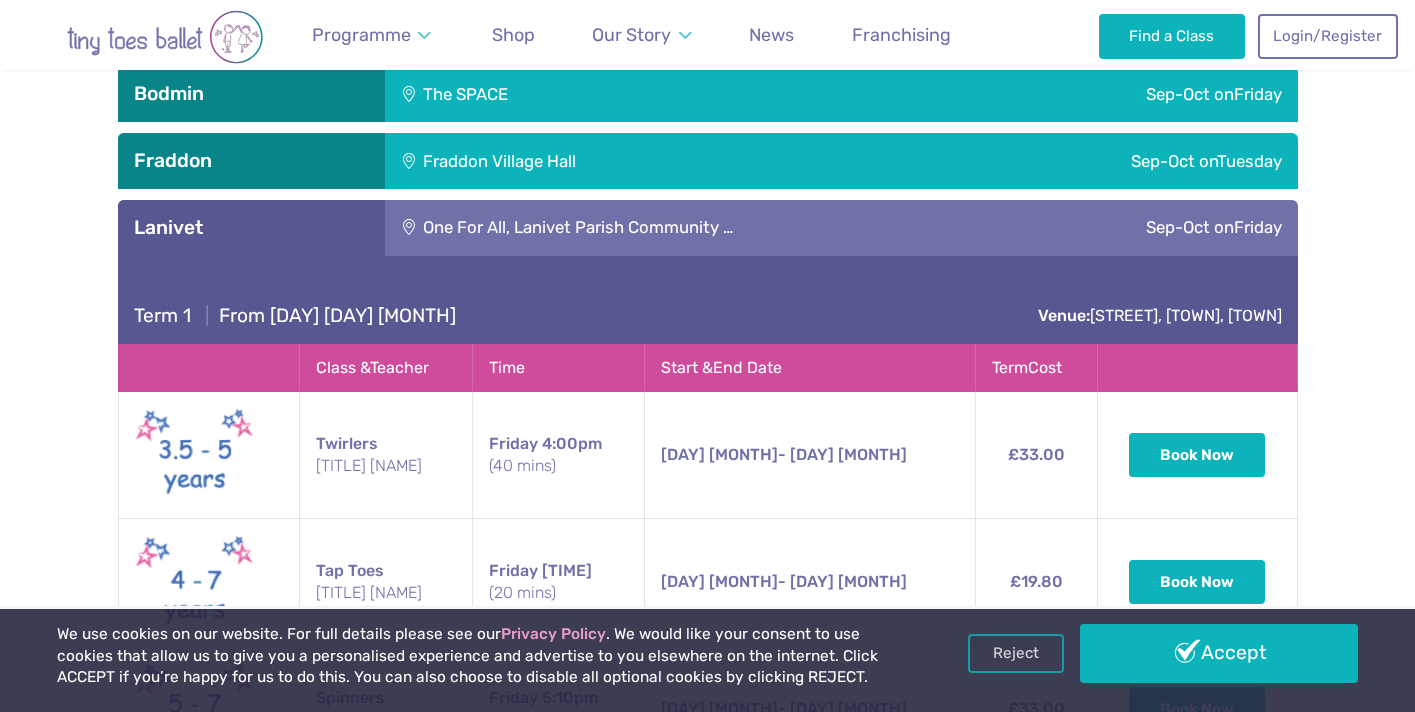 click on "One For All, Lanivet Parish Community …" at bounding box center [697, 228] 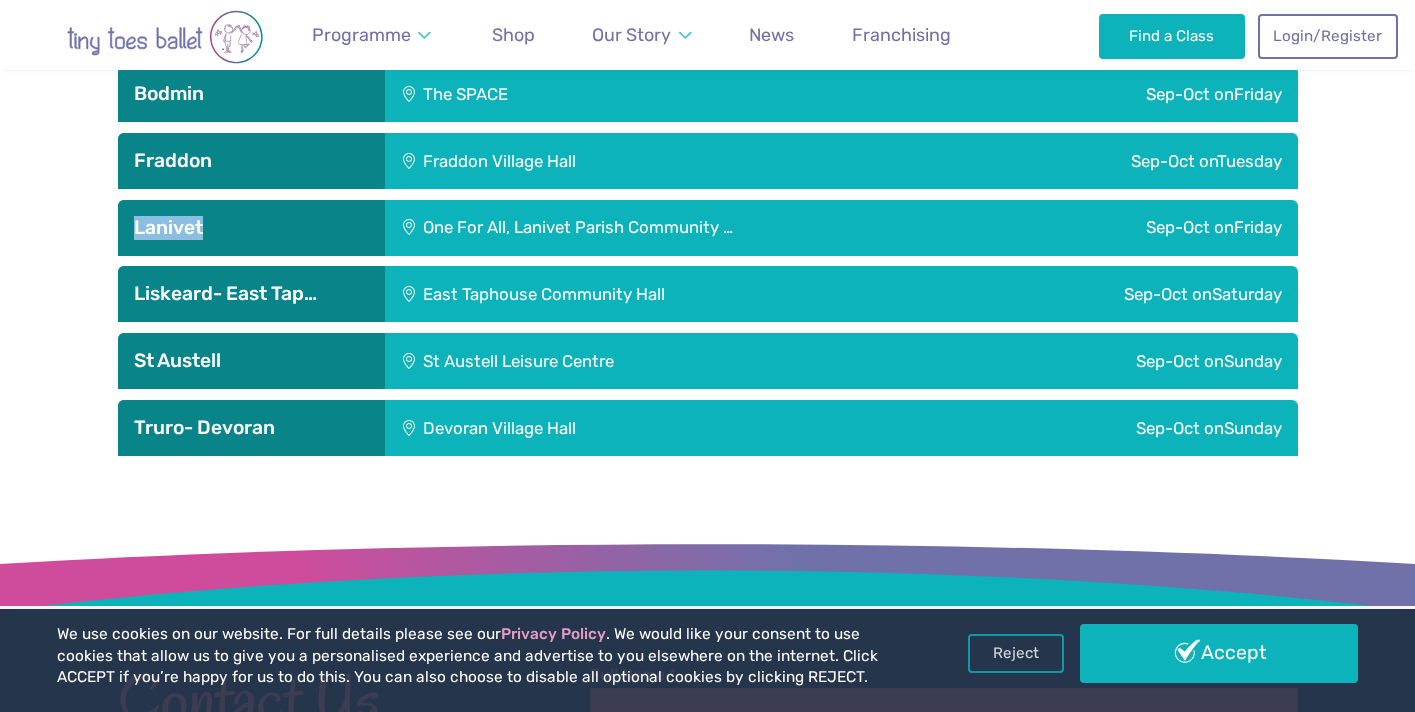drag, startPoint x: 242, startPoint y: 225, endPoint x: 131, endPoint y: 229, distance: 111.07205 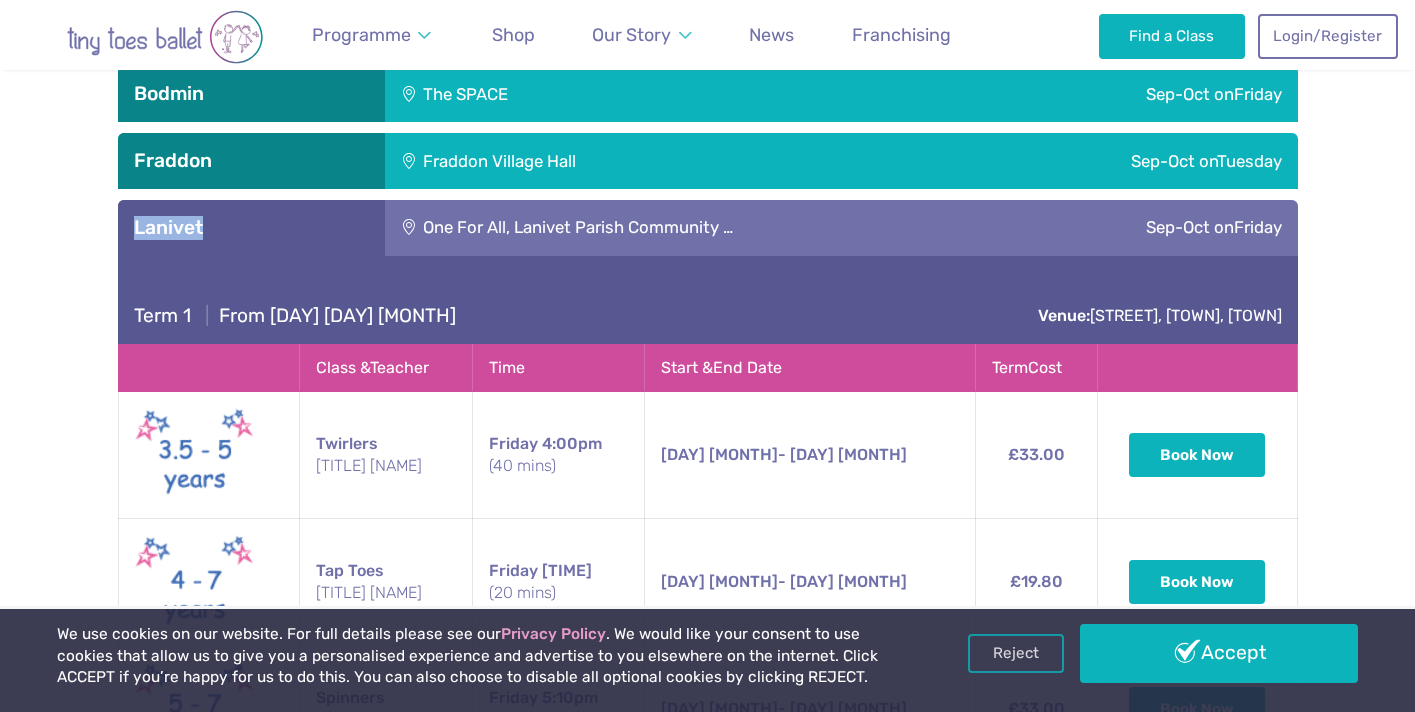 copy on "Lanivet" 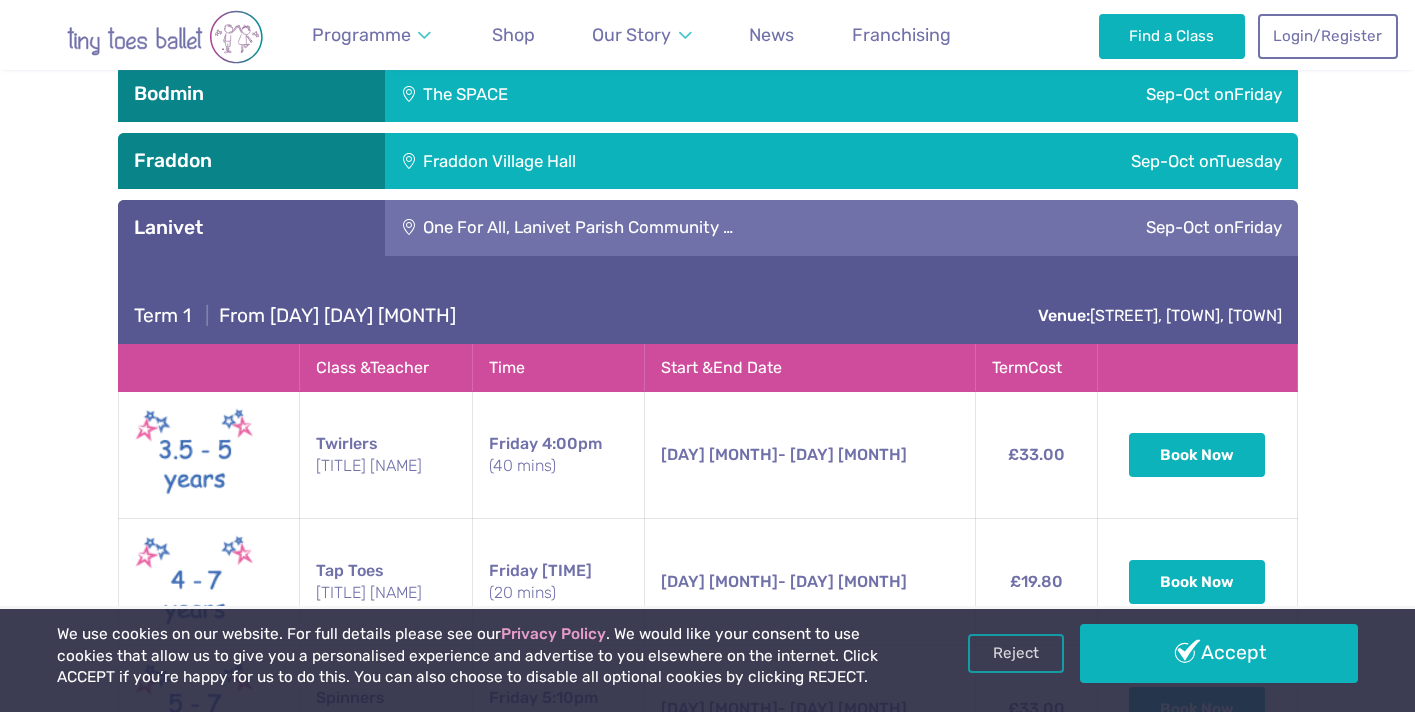 click on "One For All, Lanivet Parish Community …" at bounding box center [697, 228] 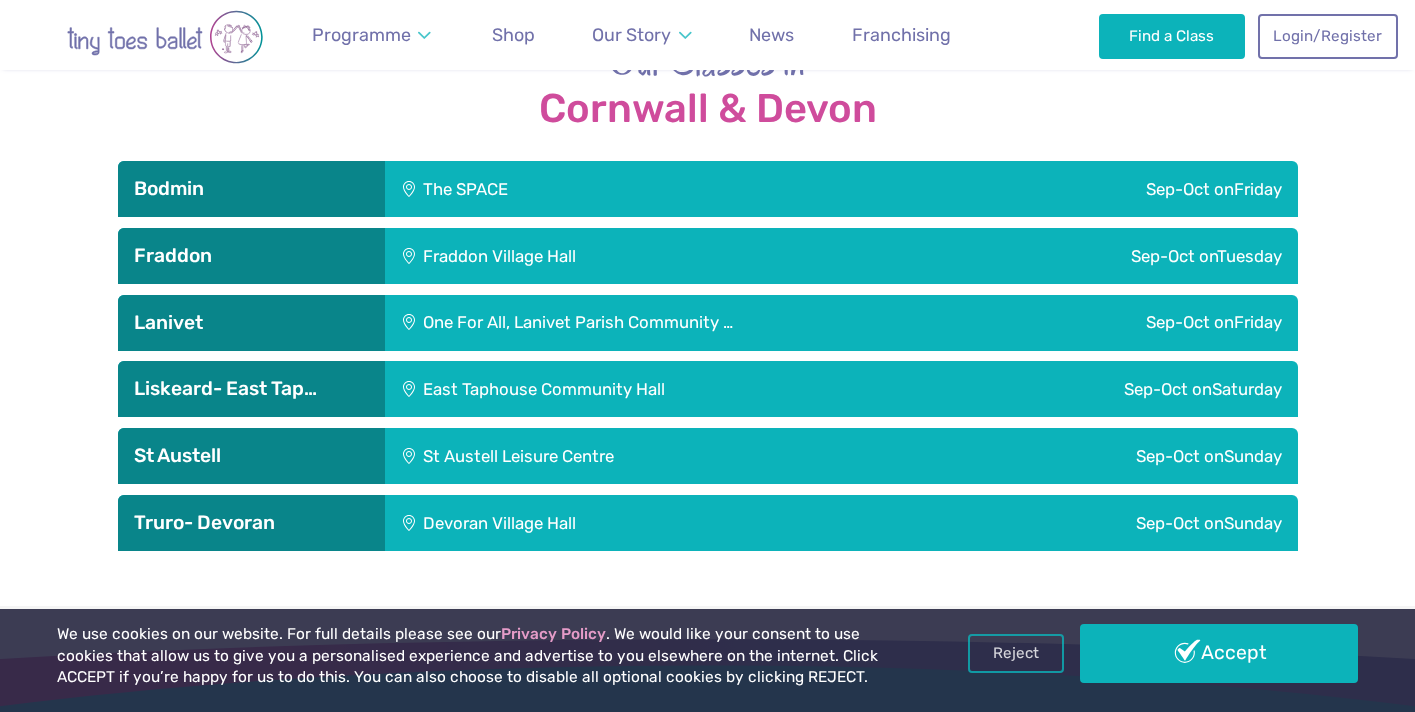 scroll, scrollTop: 2012, scrollLeft: 0, axis: vertical 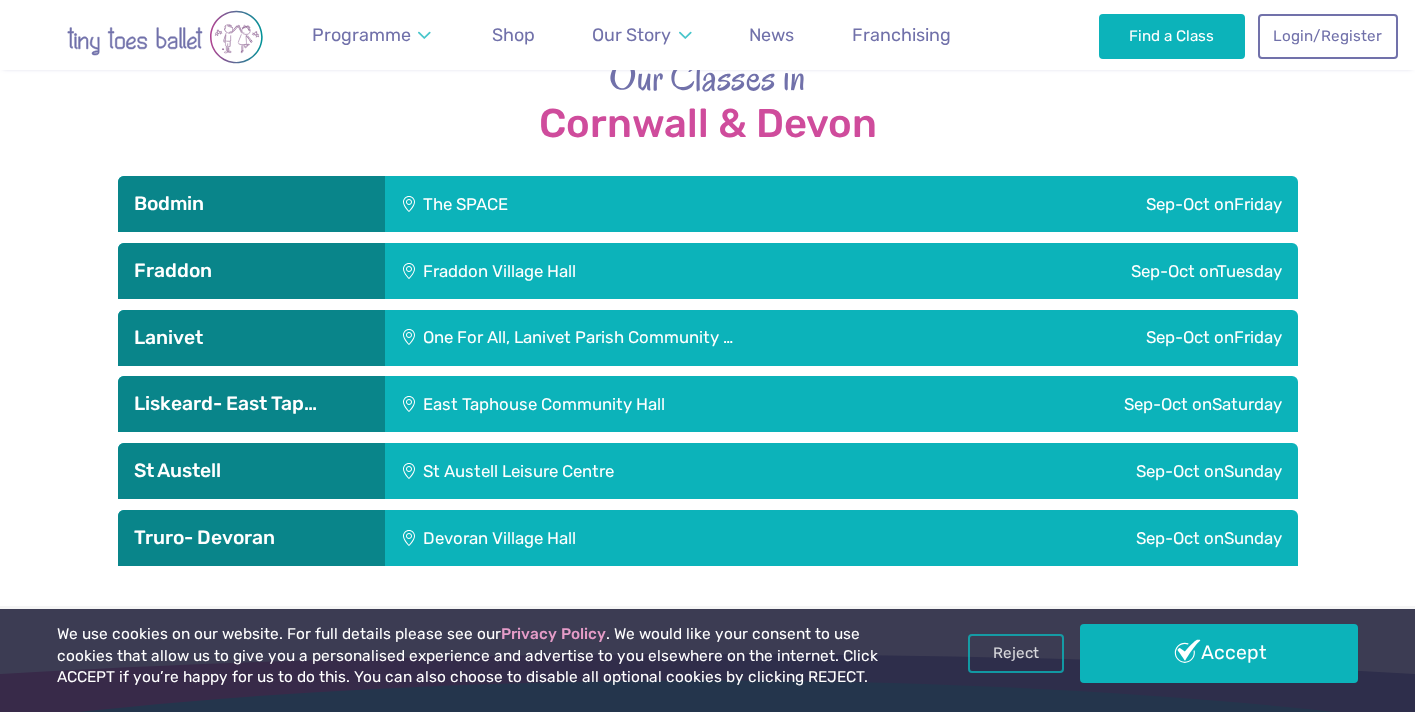 click on "One For All, Lanivet Parish Community …" at bounding box center [697, 338] 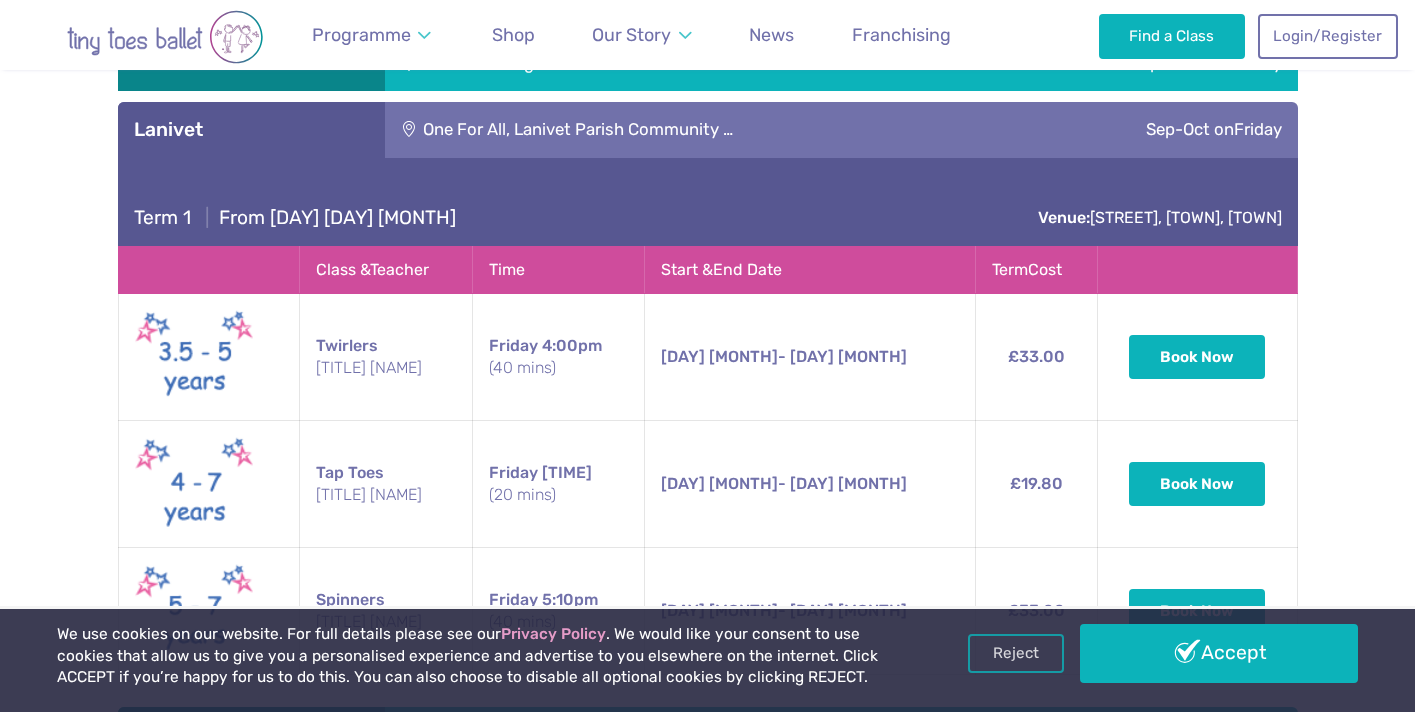 scroll, scrollTop: 2178, scrollLeft: 0, axis: vertical 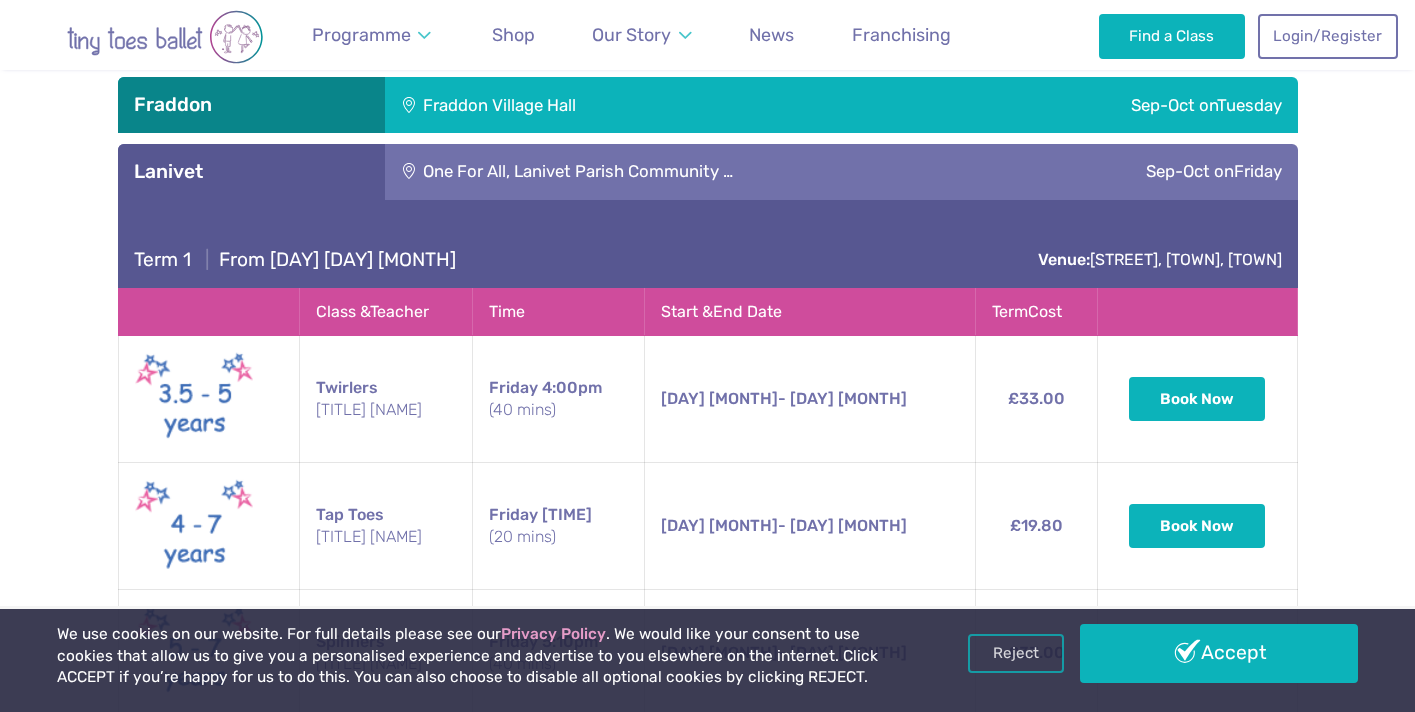 click on "One For All, Lanivet Parish Community …" at bounding box center (697, 172) 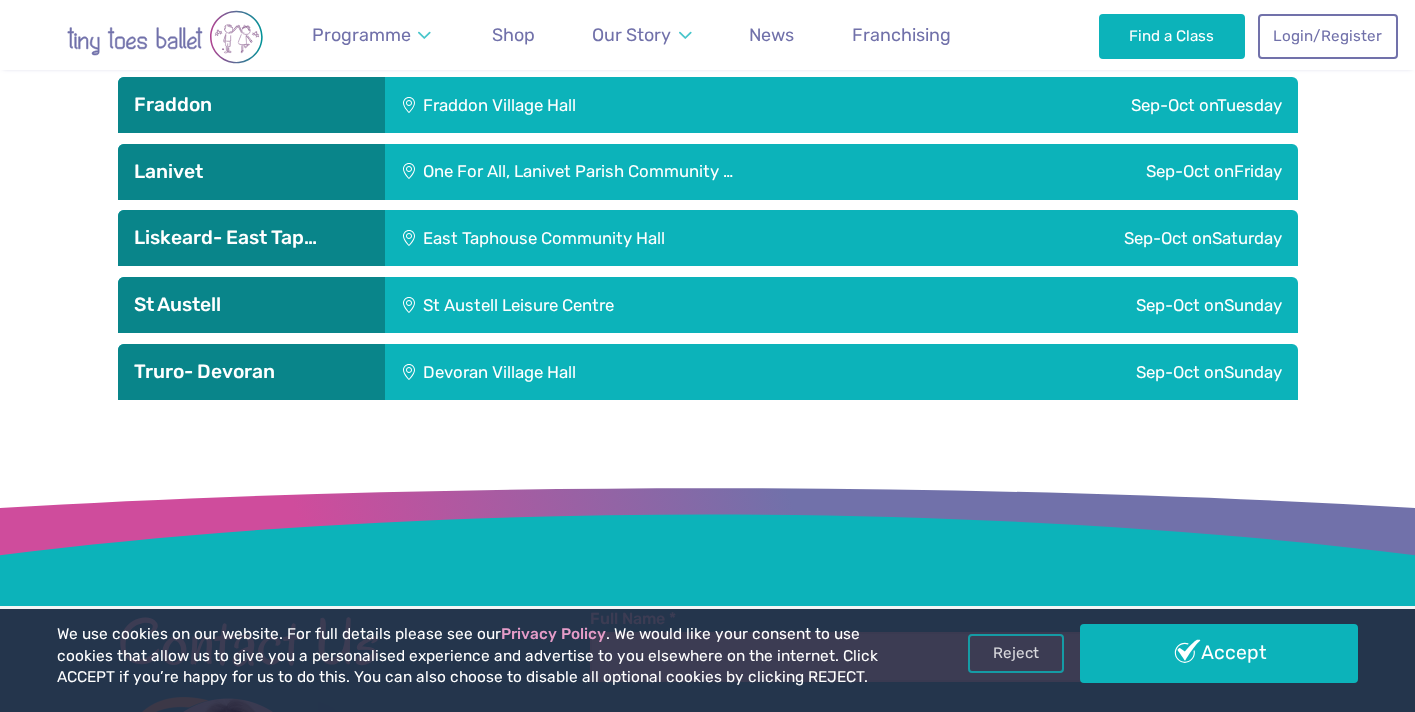 click on "Fraddon Village Hall" at bounding box center (627, 105) 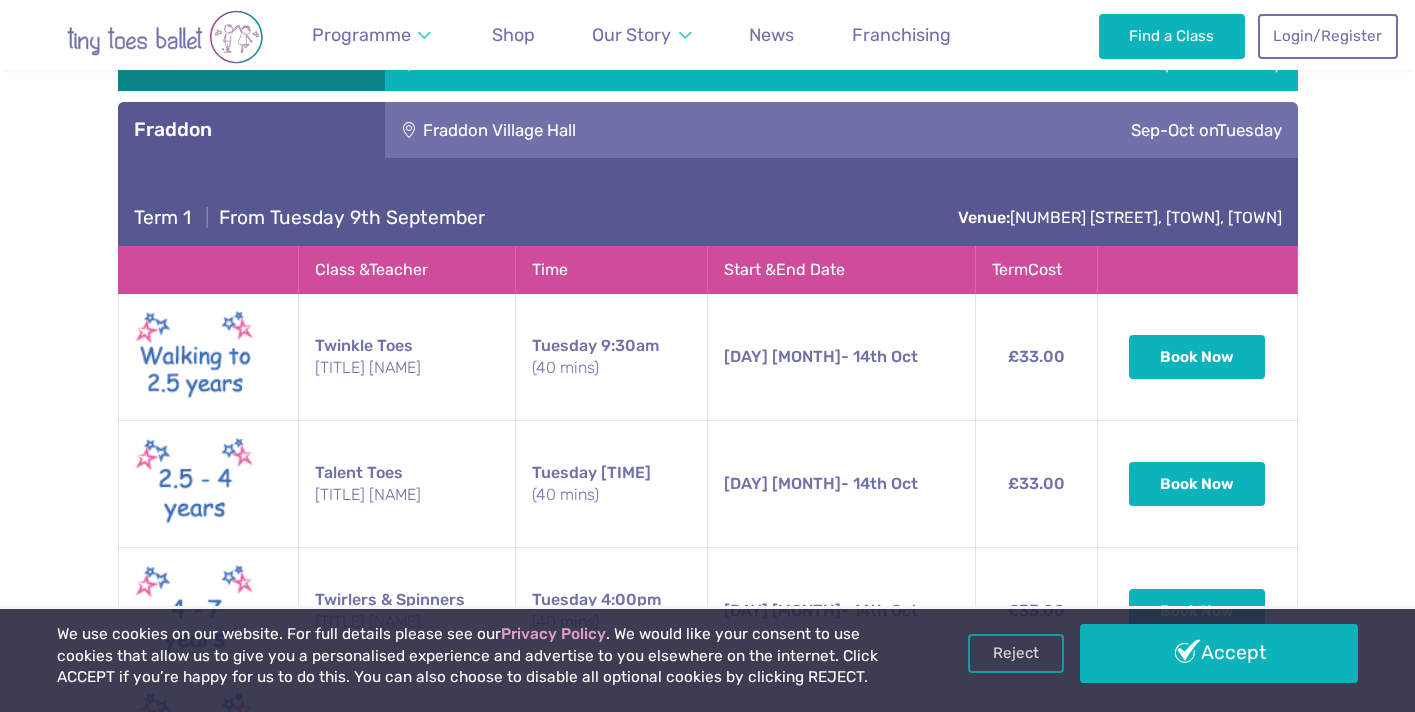 scroll, scrollTop: 2127, scrollLeft: 0, axis: vertical 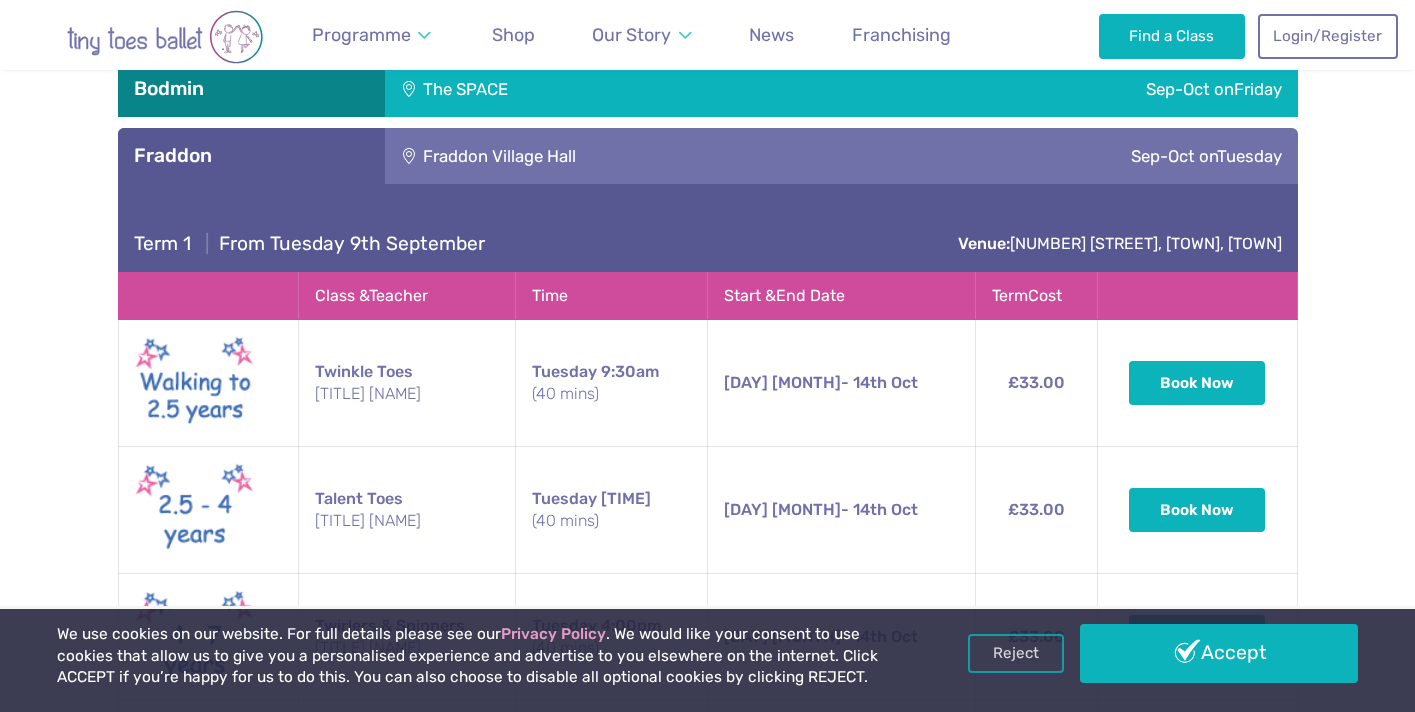 click on "Fraddon Village Hall" at bounding box center (627, 156) 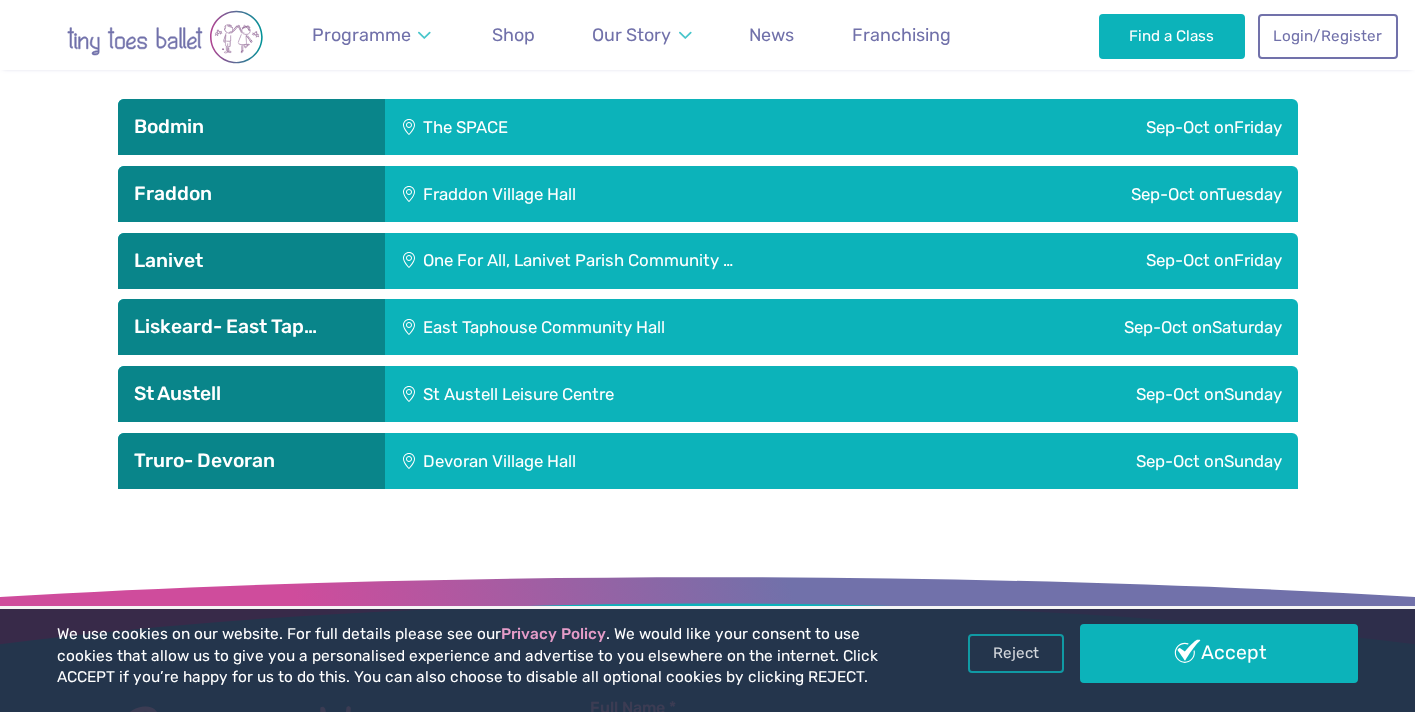click on "The SPACE" at bounding box center [592, 127] 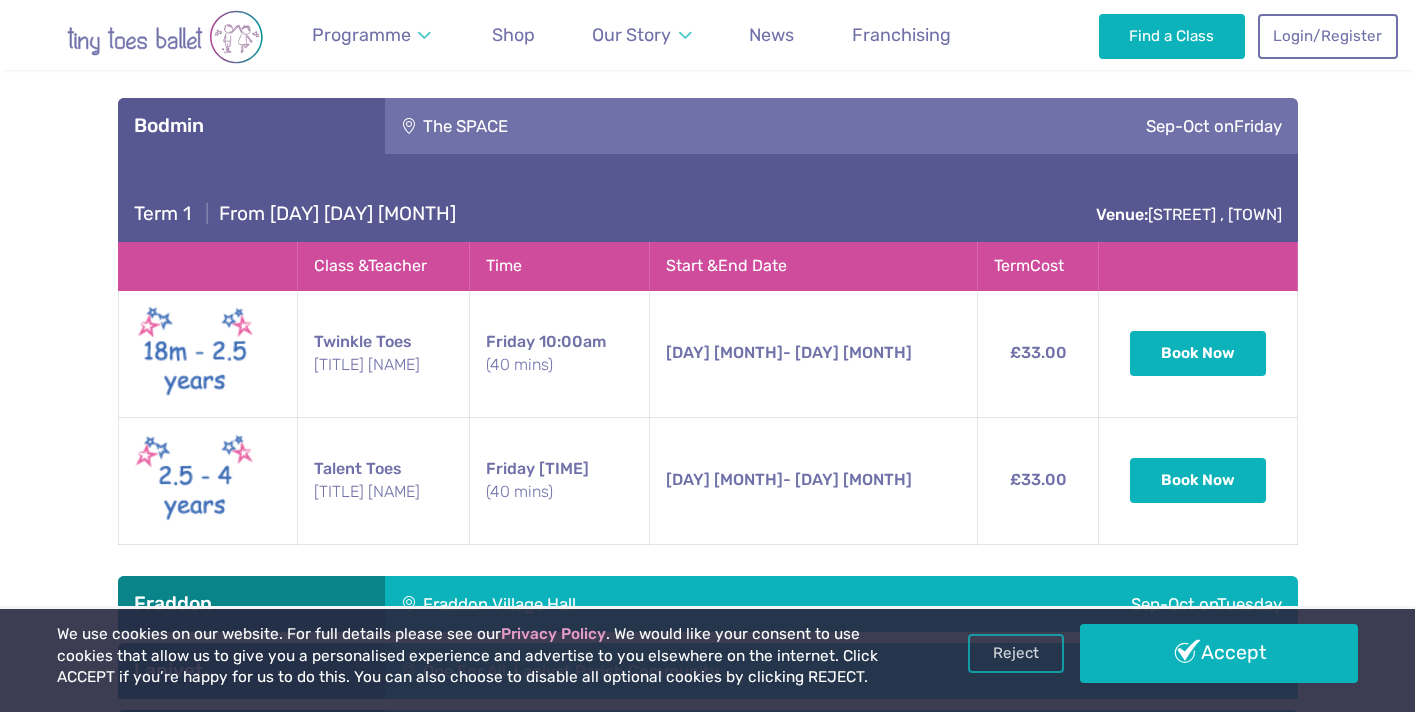 scroll, scrollTop: 2063, scrollLeft: 0, axis: vertical 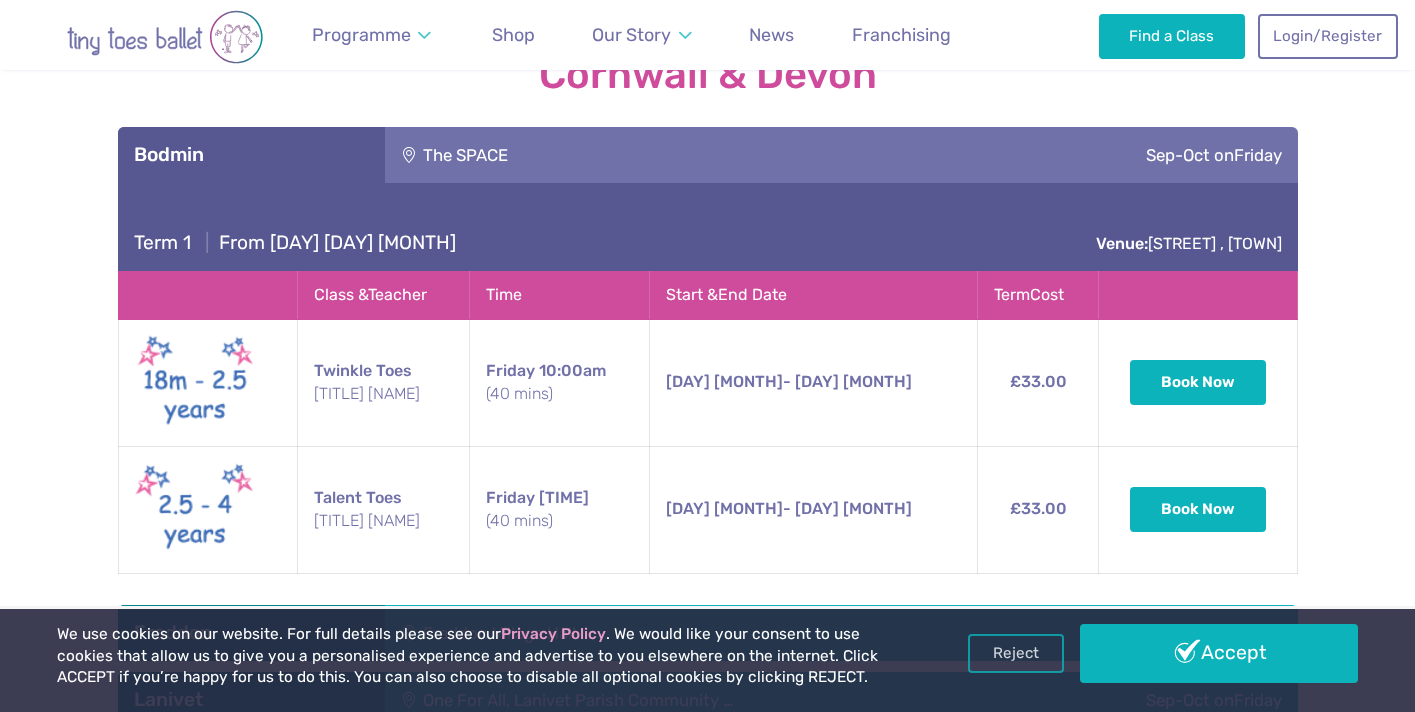 click on "The SPACE" at bounding box center [592, 155] 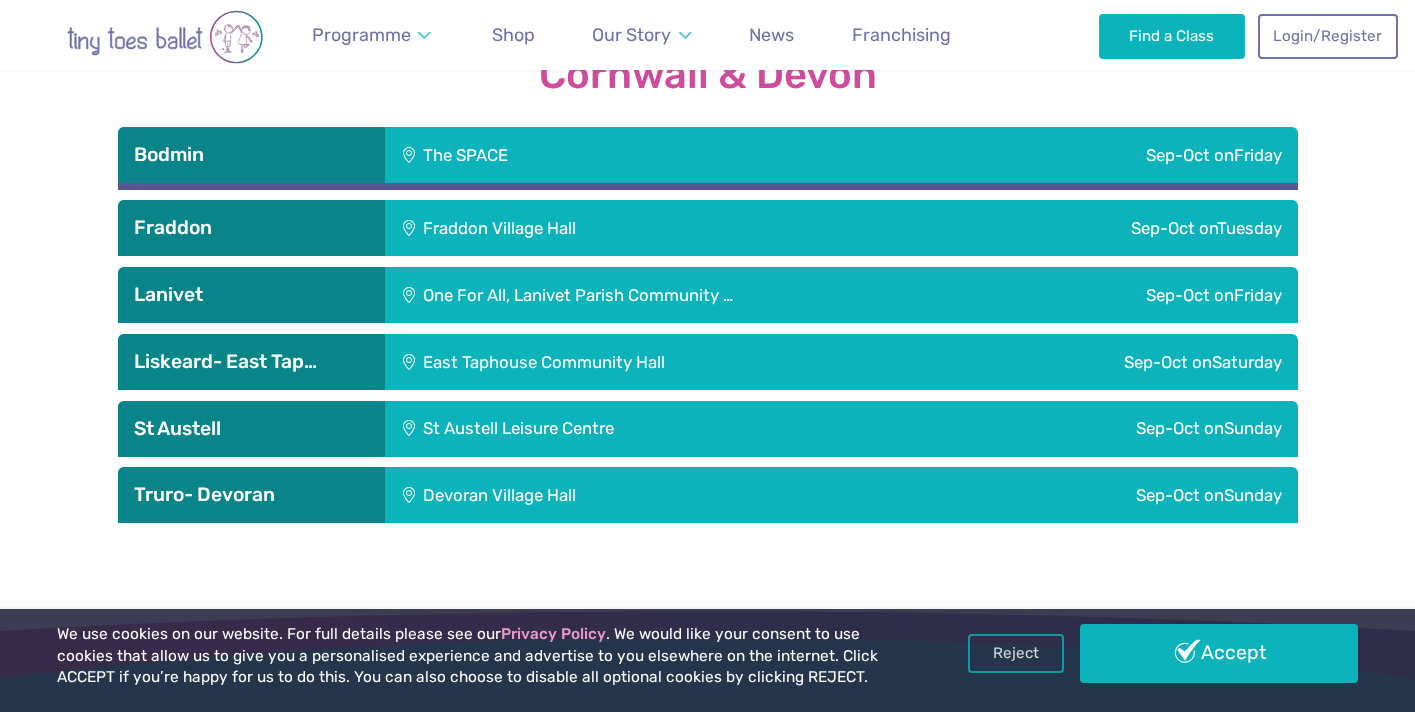 click on "The SPACE" at bounding box center [592, 155] 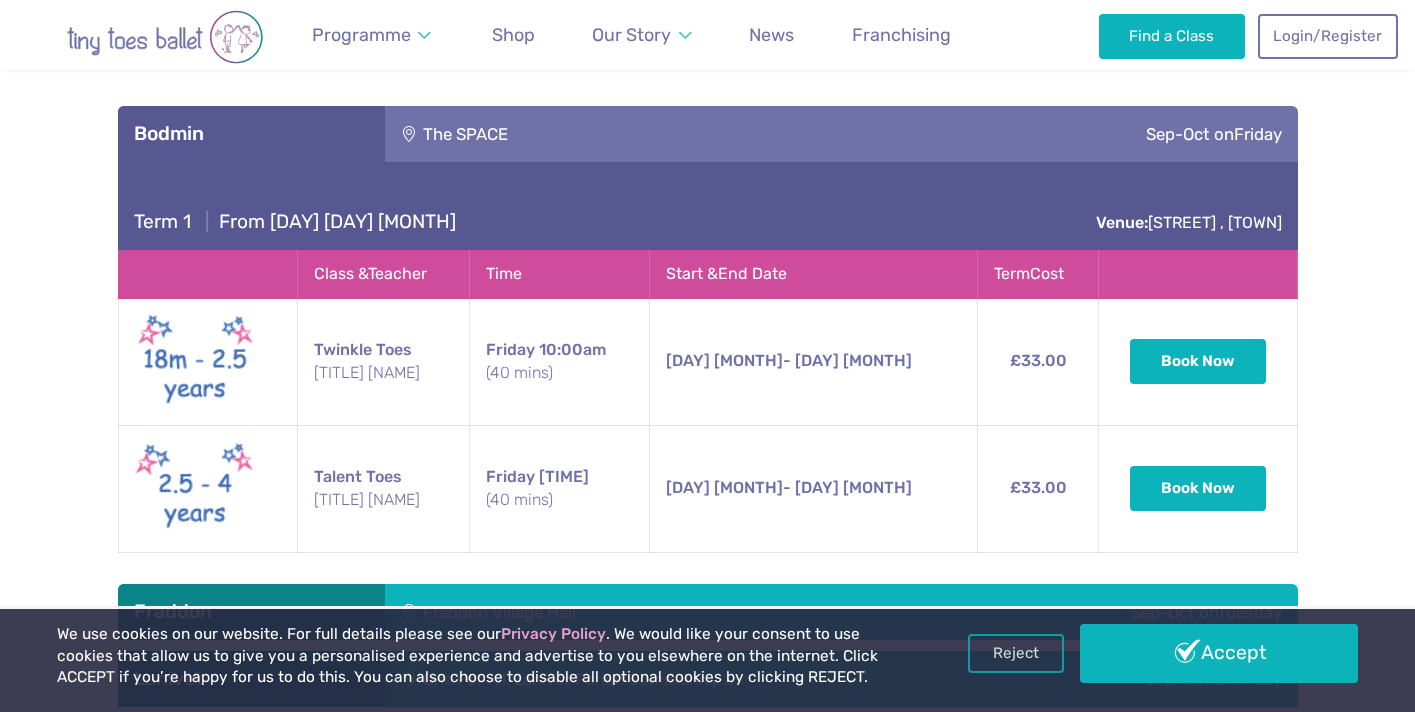 scroll, scrollTop: 2080, scrollLeft: 0, axis: vertical 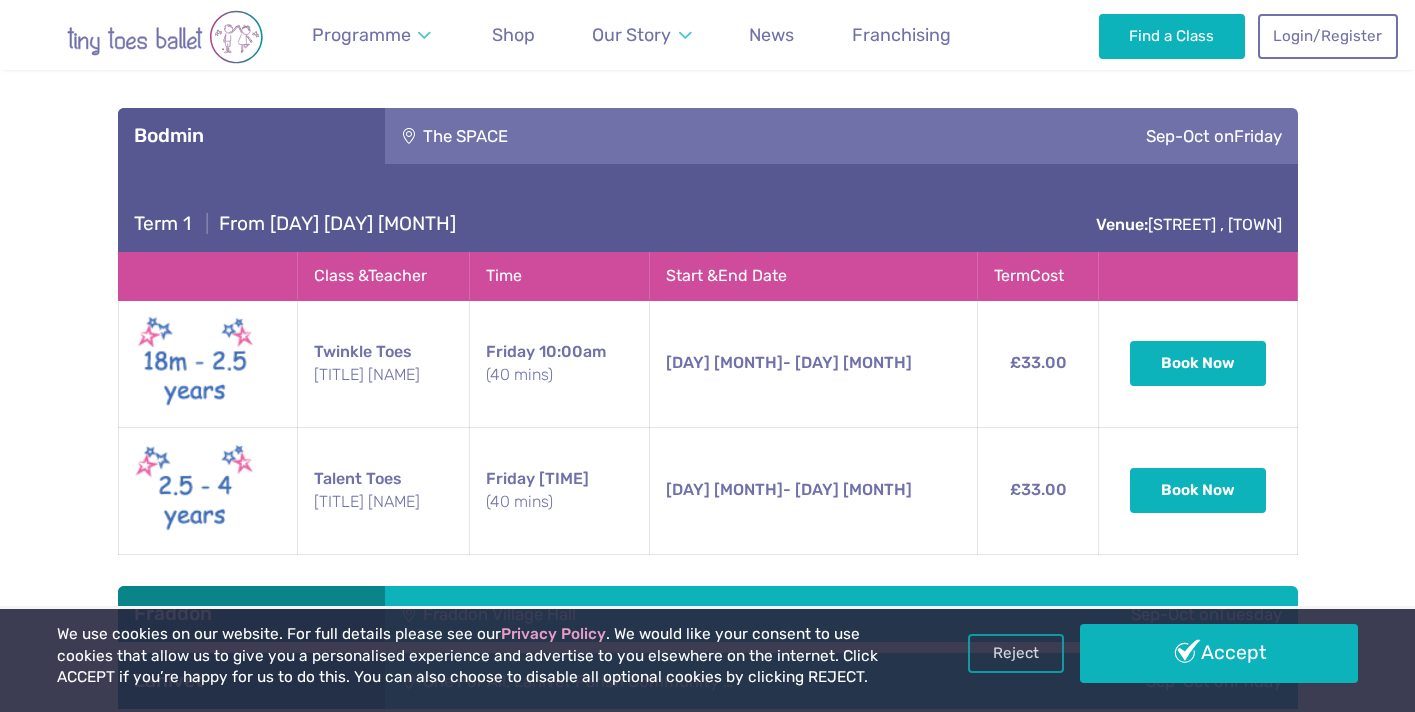 click on "The SPACE" at bounding box center (592, 136) 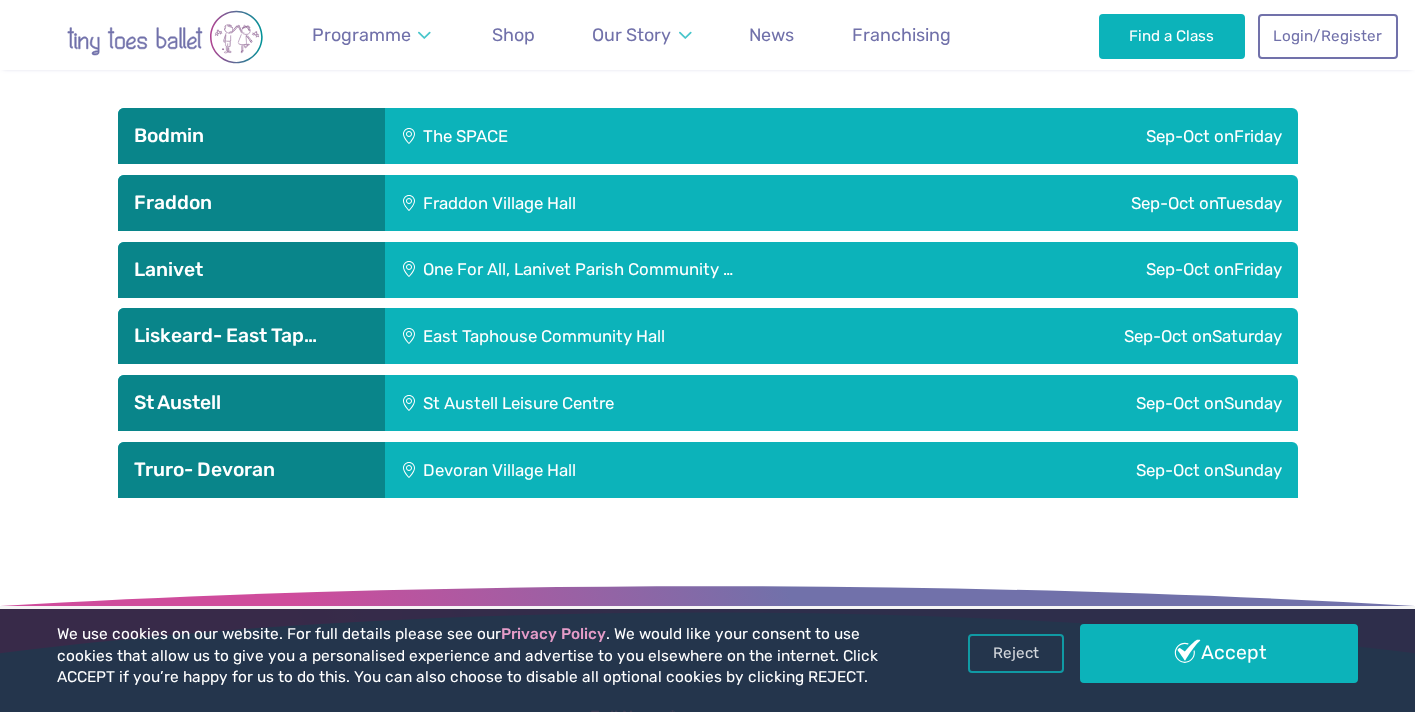 click on "Fraddon Village Hall" at bounding box center [627, 203] 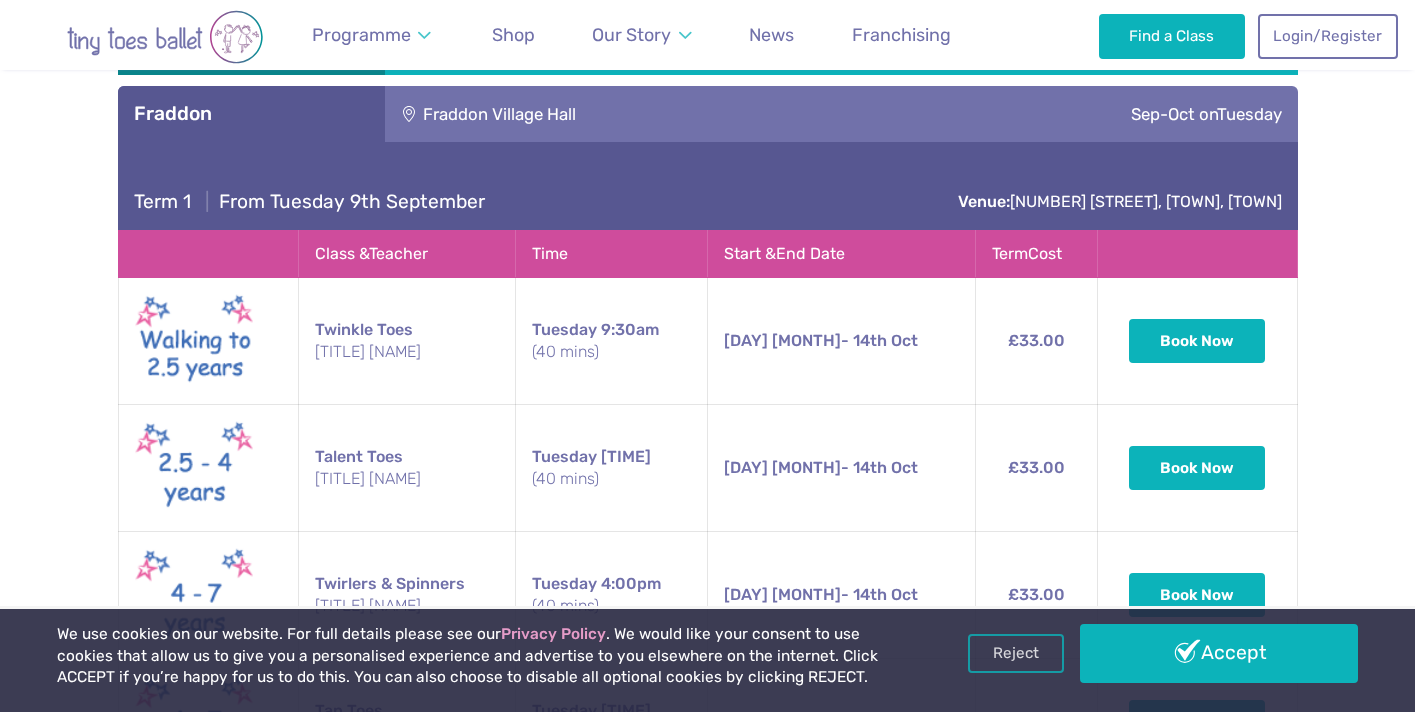 scroll, scrollTop: 2147, scrollLeft: 0, axis: vertical 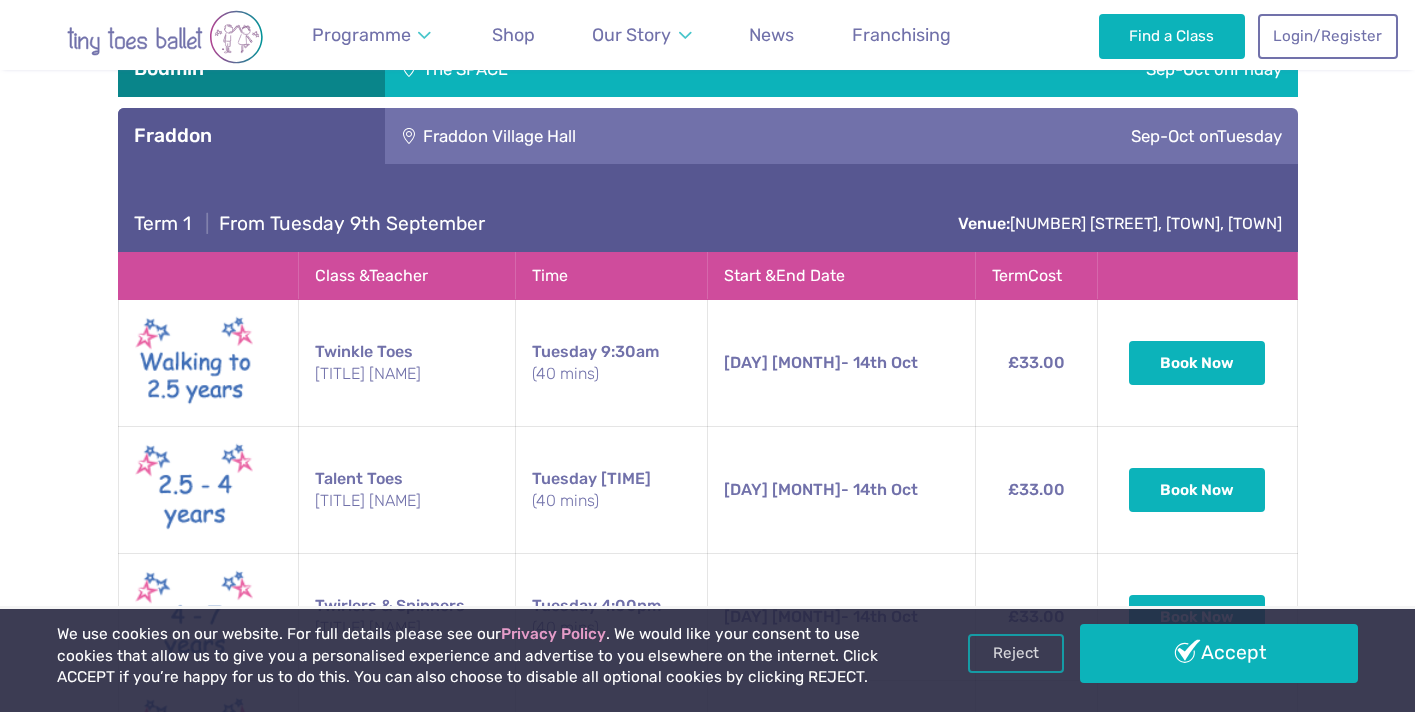 click on "Fraddon Village Hall" at bounding box center [627, 136] 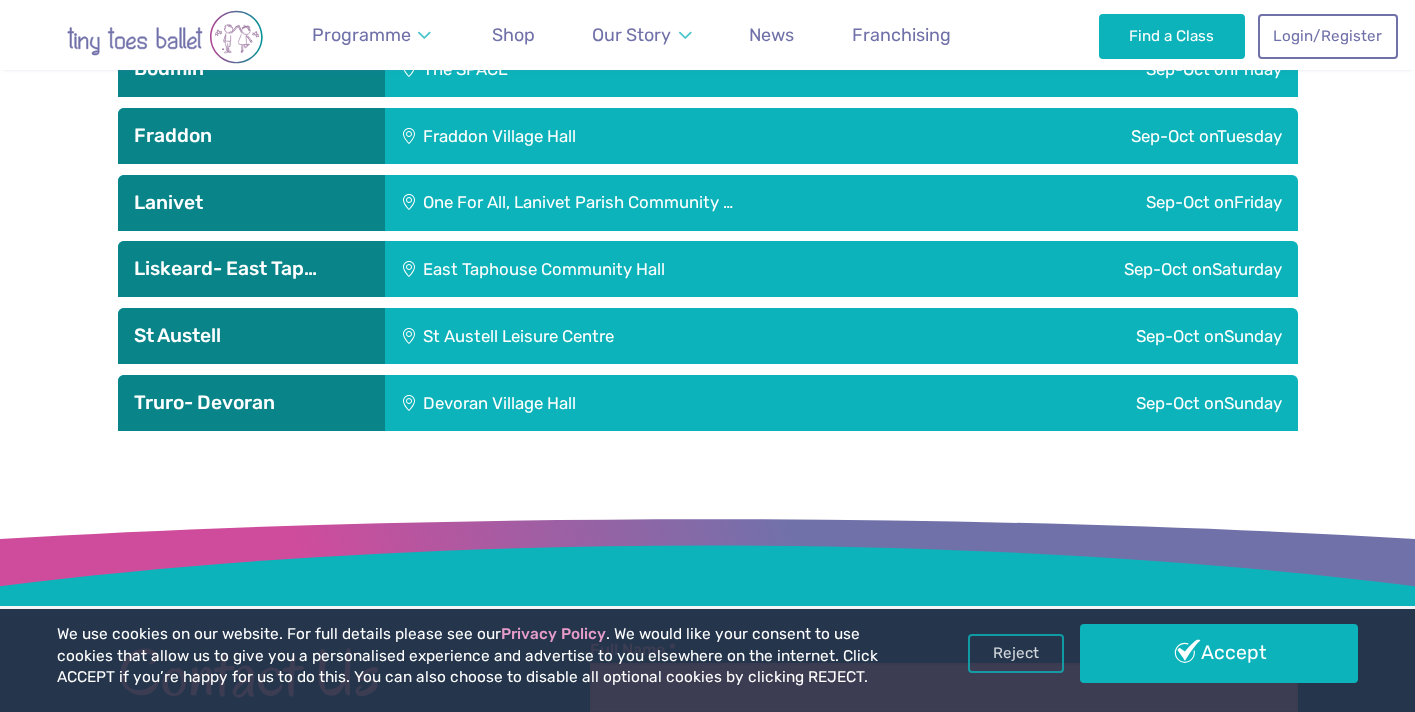click on "One For All, Lanivet Parish Community …" at bounding box center [697, 203] 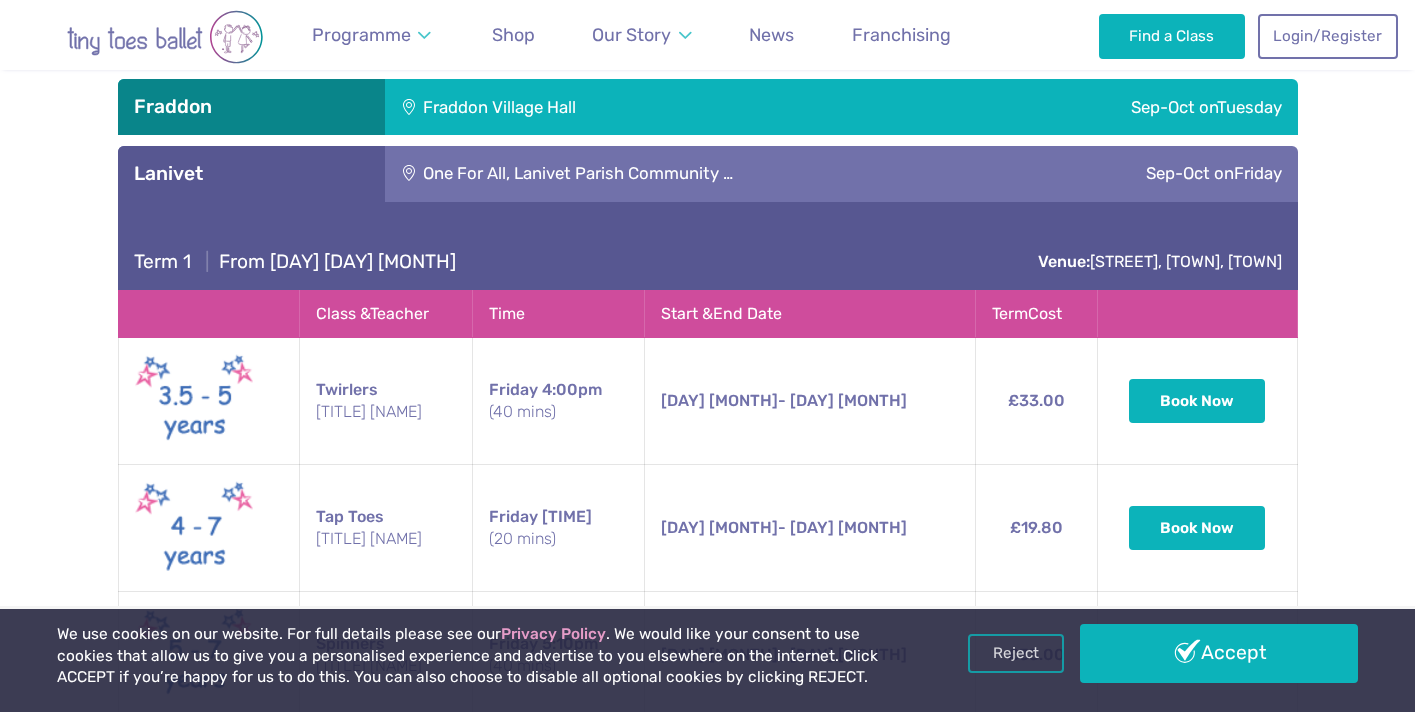 scroll, scrollTop: 2165, scrollLeft: 0, axis: vertical 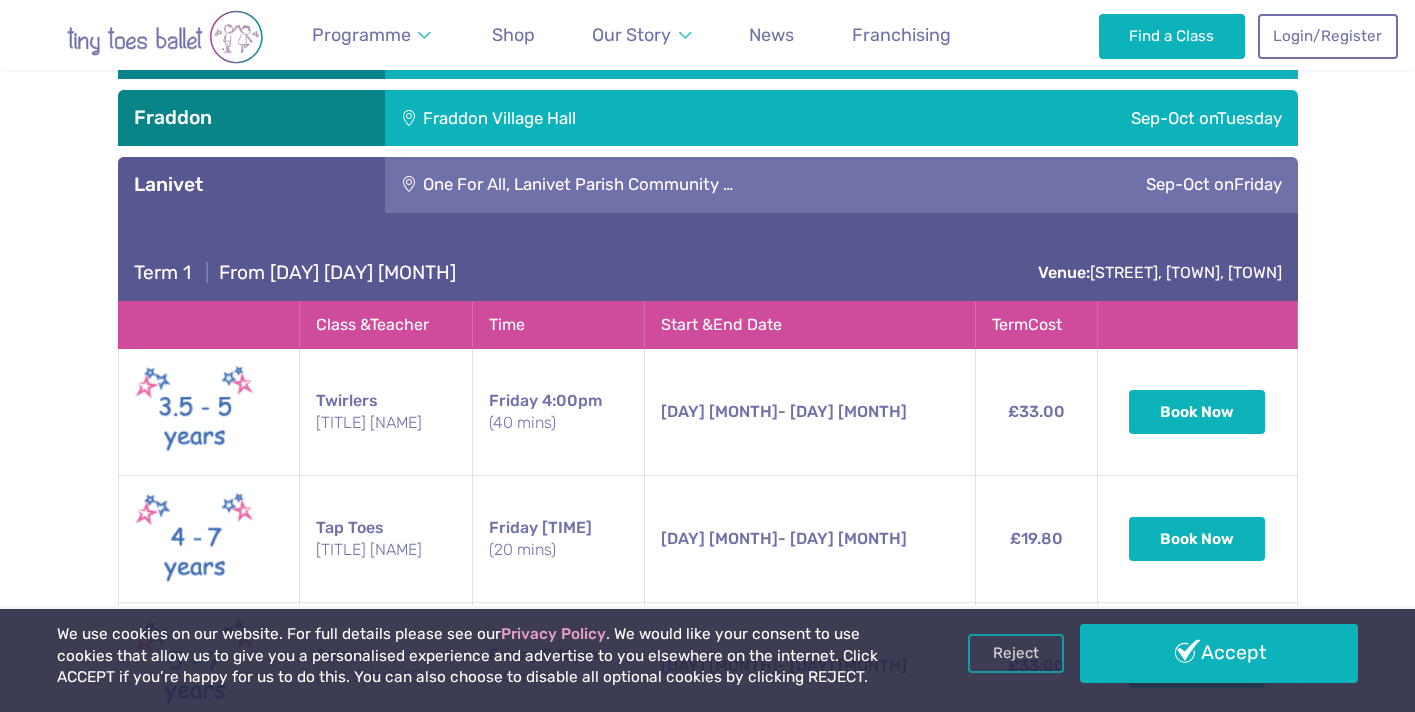 click on "One For All, Lanivet Parish Community …" at bounding box center [697, 185] 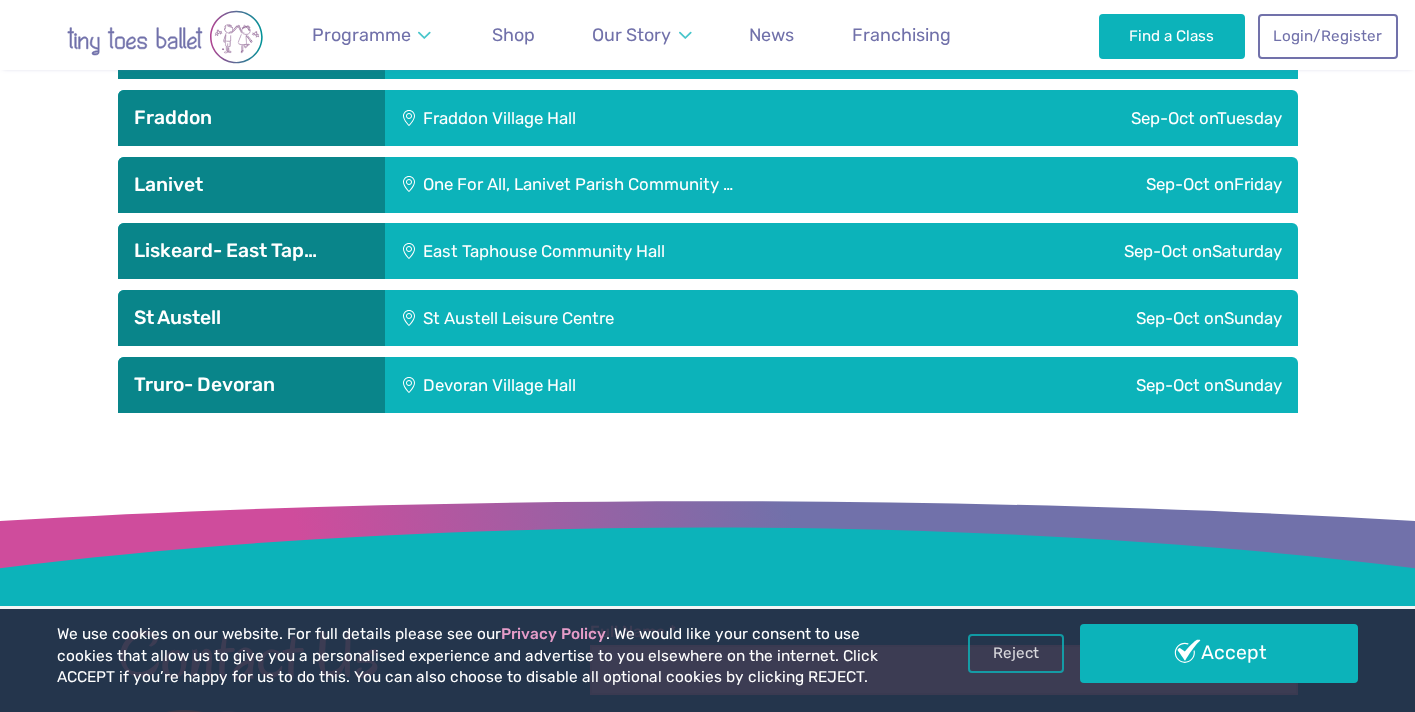 click on "East Taphouse Community Hall" at bounding box center (663, 251) 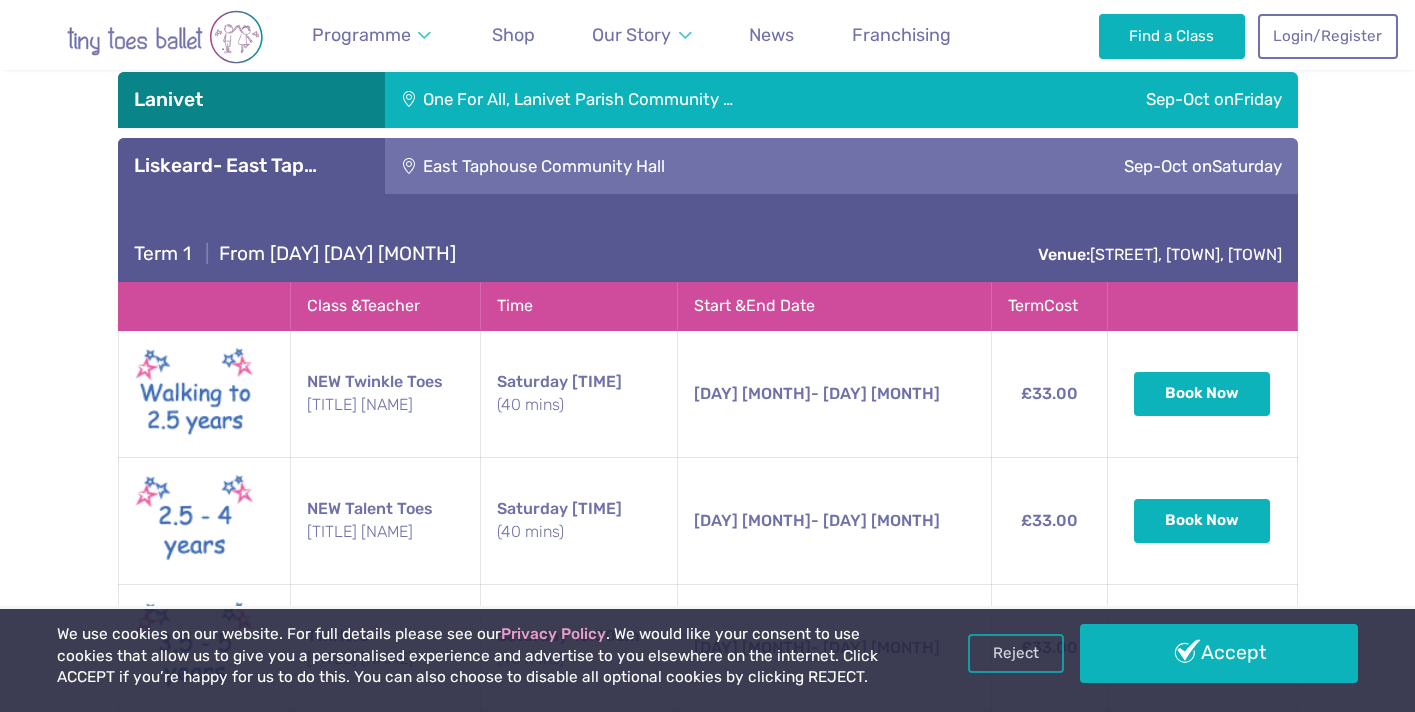 scroll, scrollTop: 2237, scrollLeft: 0, axis: vertical 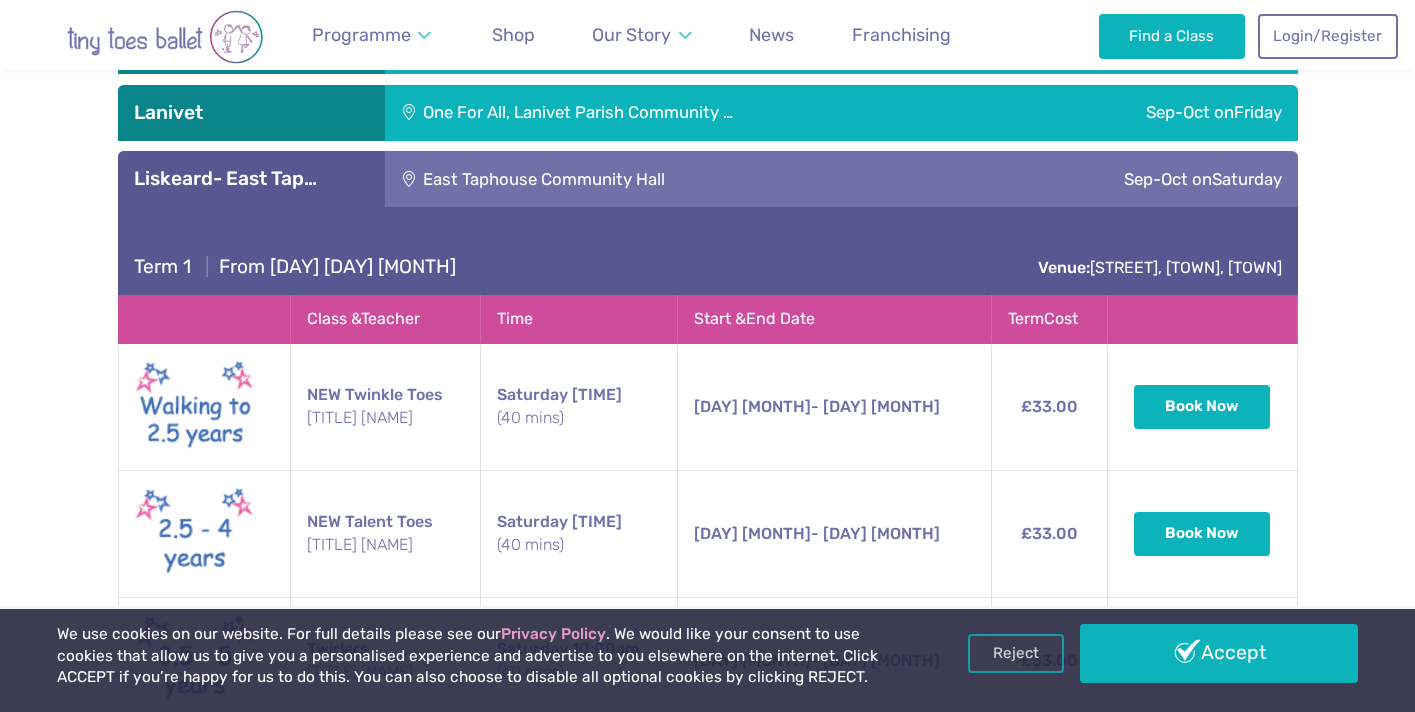 click on "Liskeard- East Tap…" at bounding box center [251, 179] 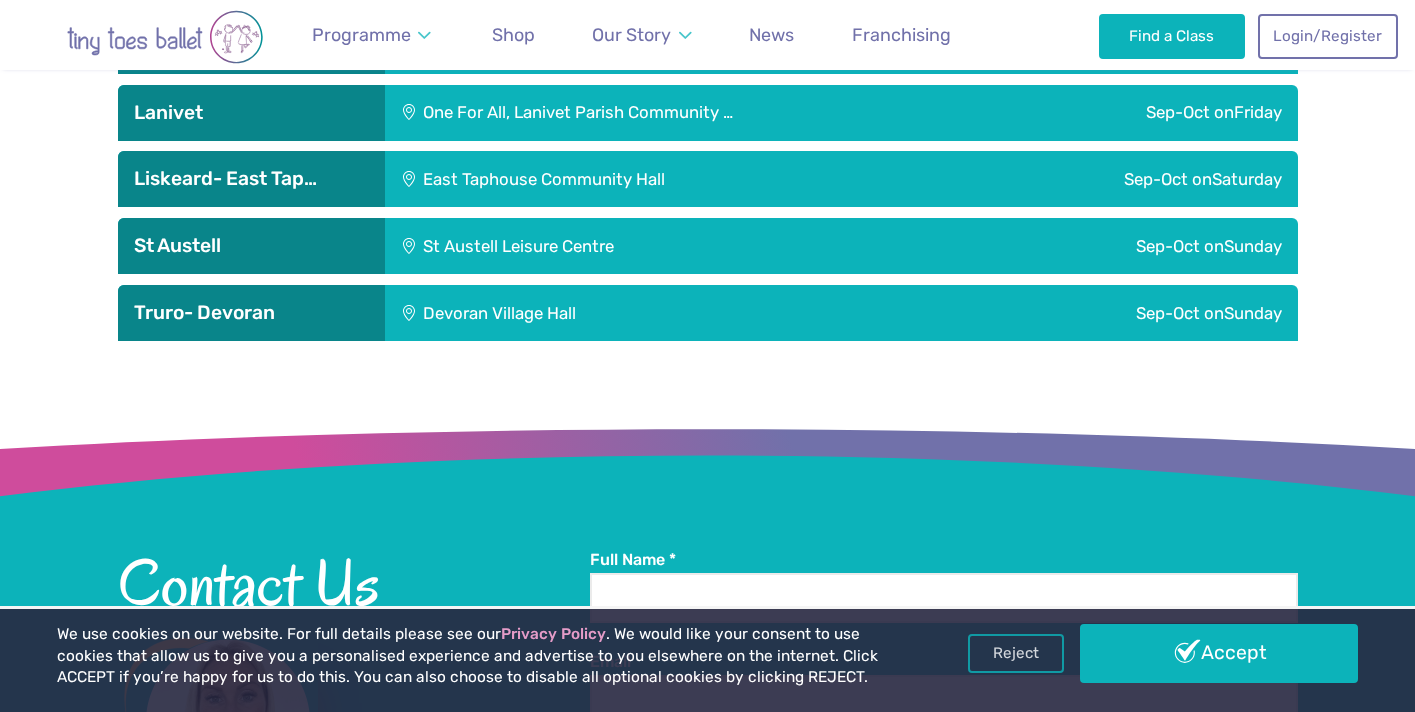 click on "St Austell" at bounding box center [251, 246] 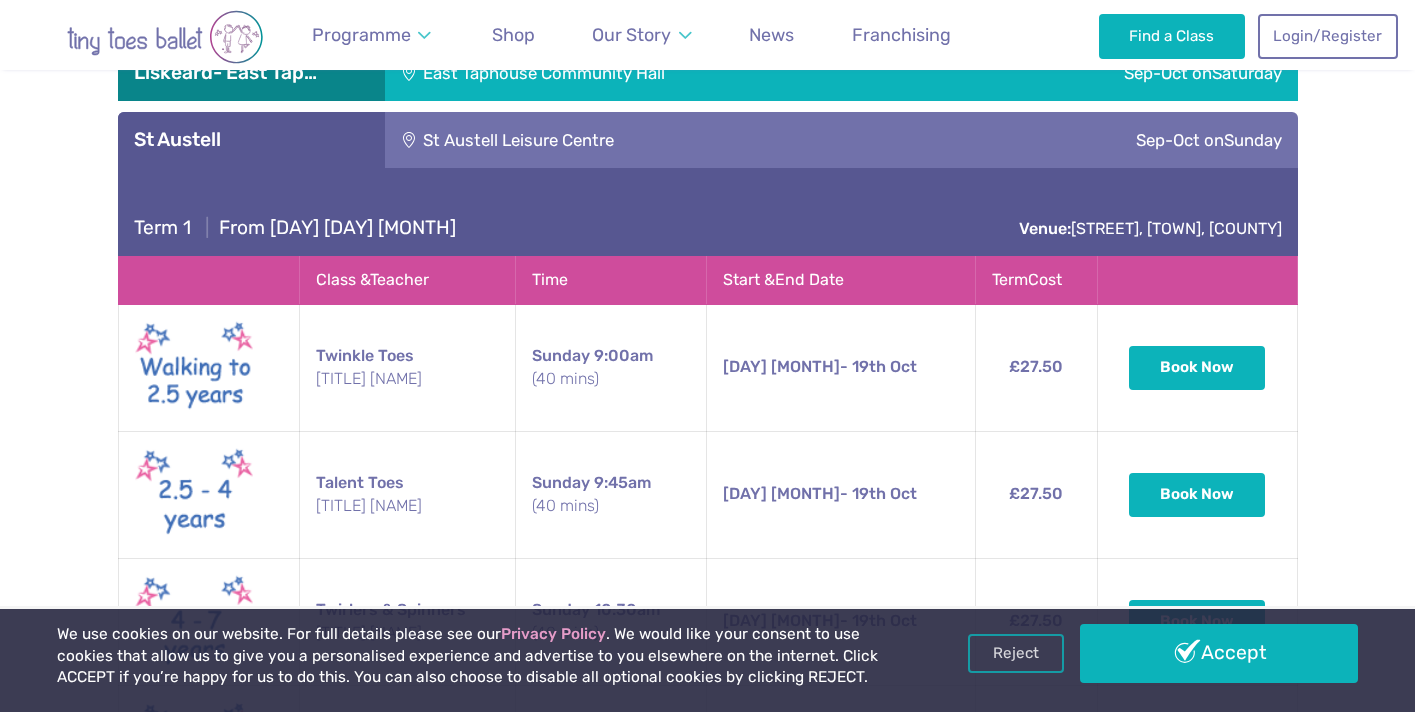 scroll, scrollTop: 2301, scrollLeft: 0, axis: vertical 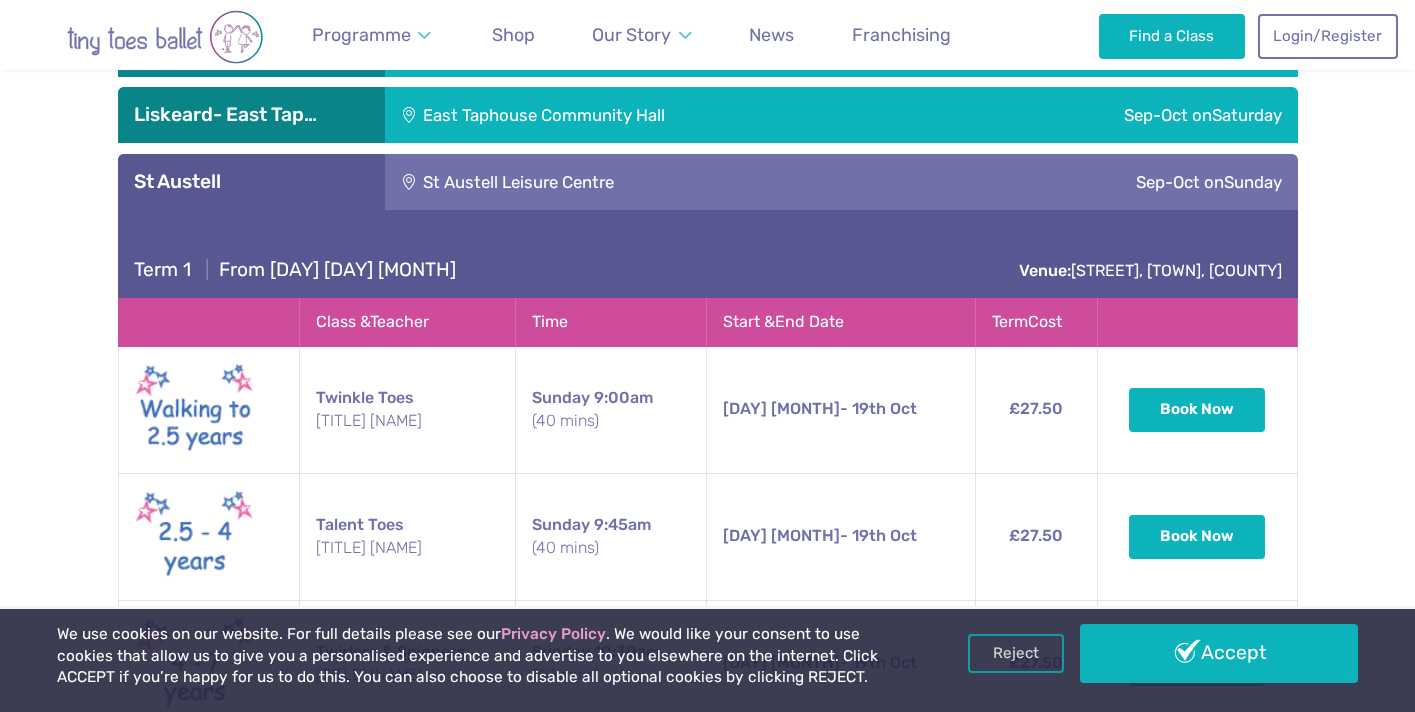 click on "St Austell" at bounding box center (251, 182) 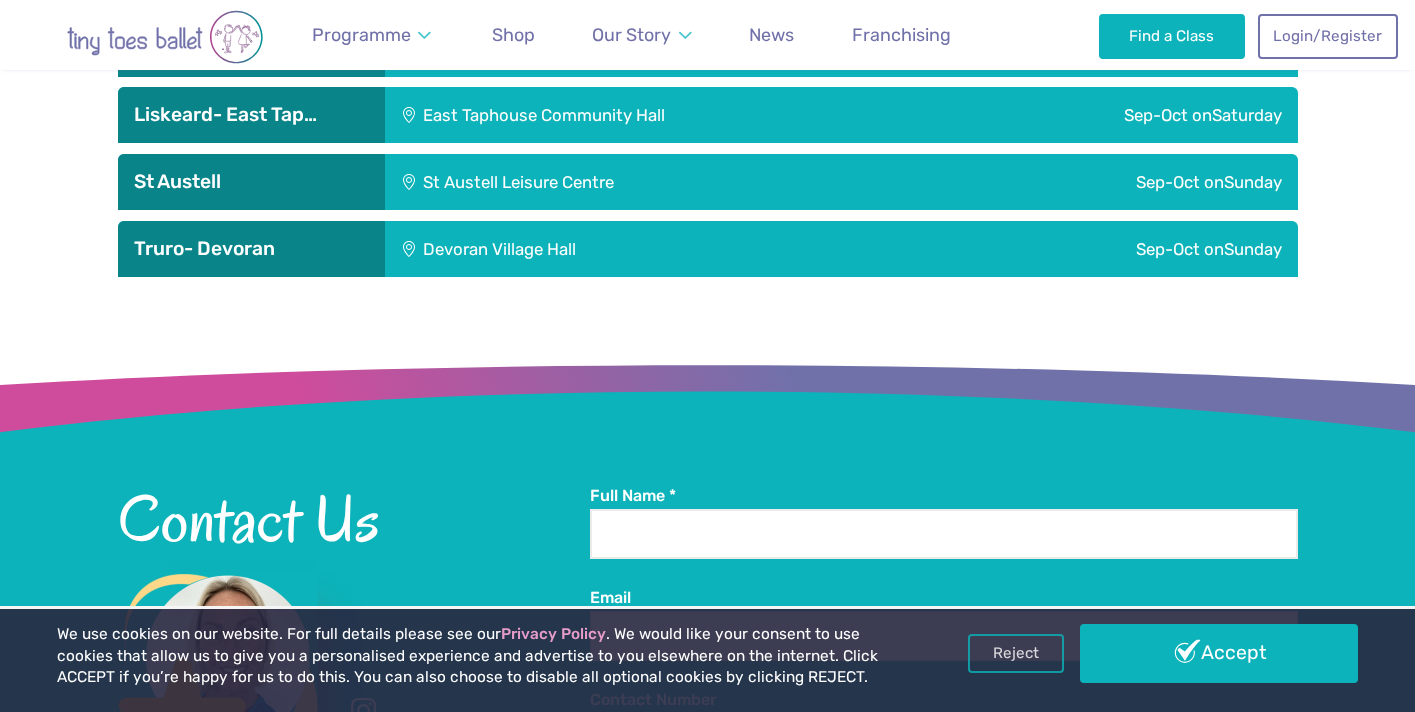 click on "Truro- Devoran" at bounding box center (251, 249) 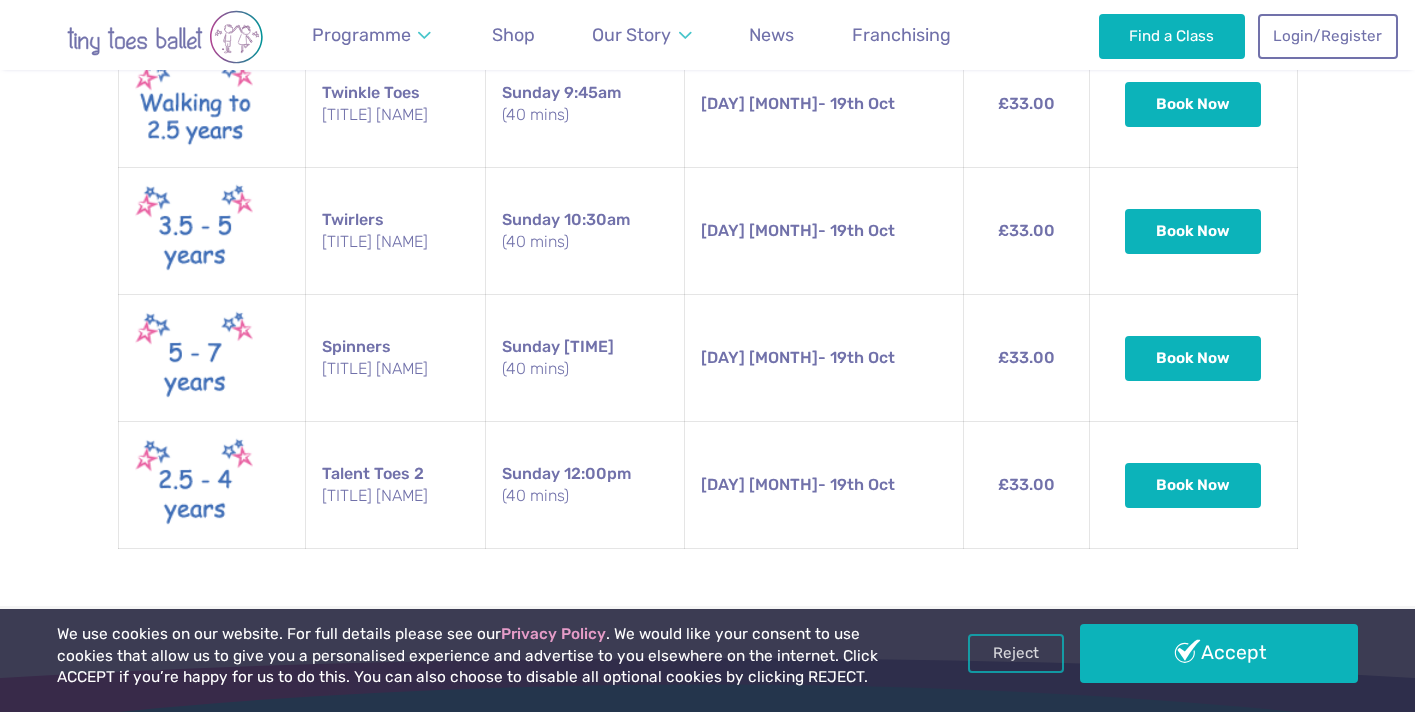 scroll, scrollTop: 2806, scrollLeft: 0, axis: vertical 